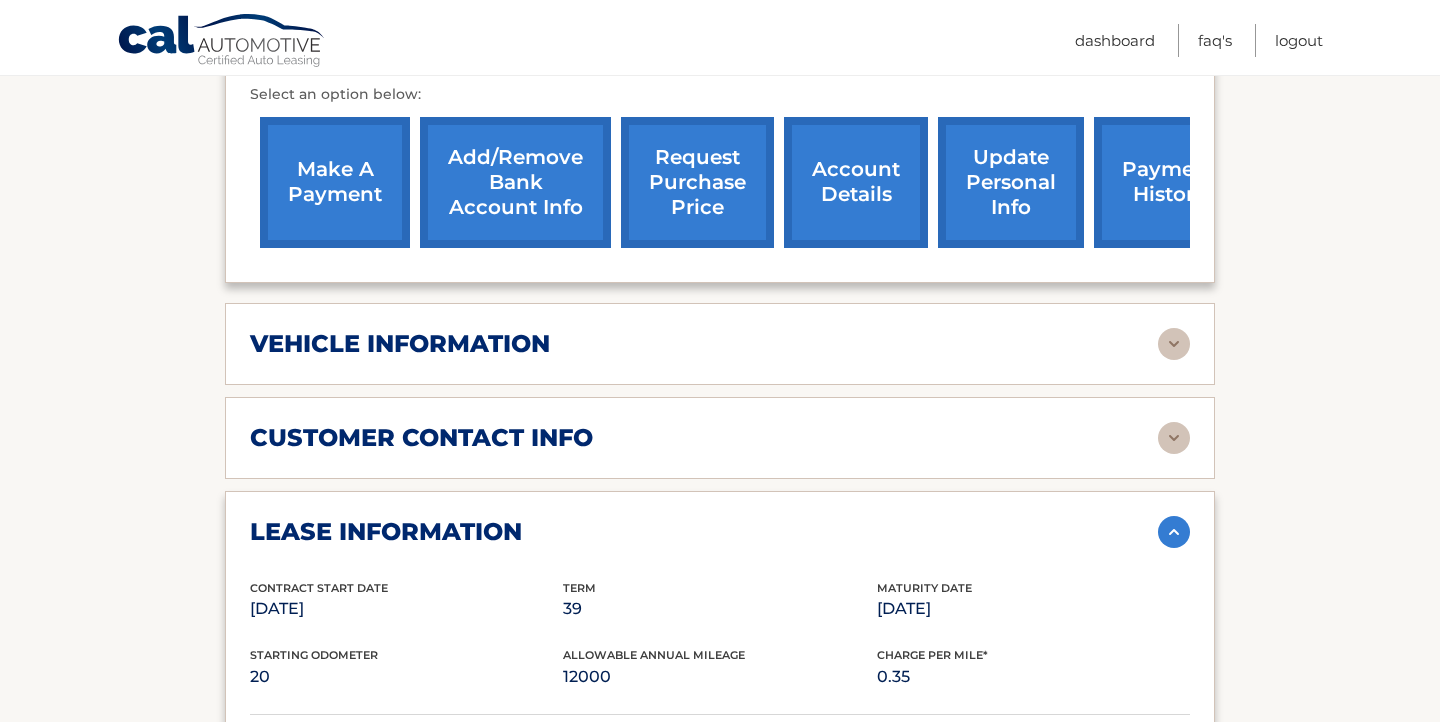 scroll, scrollTop: 702, scrollLeft: 0, axis: vertical 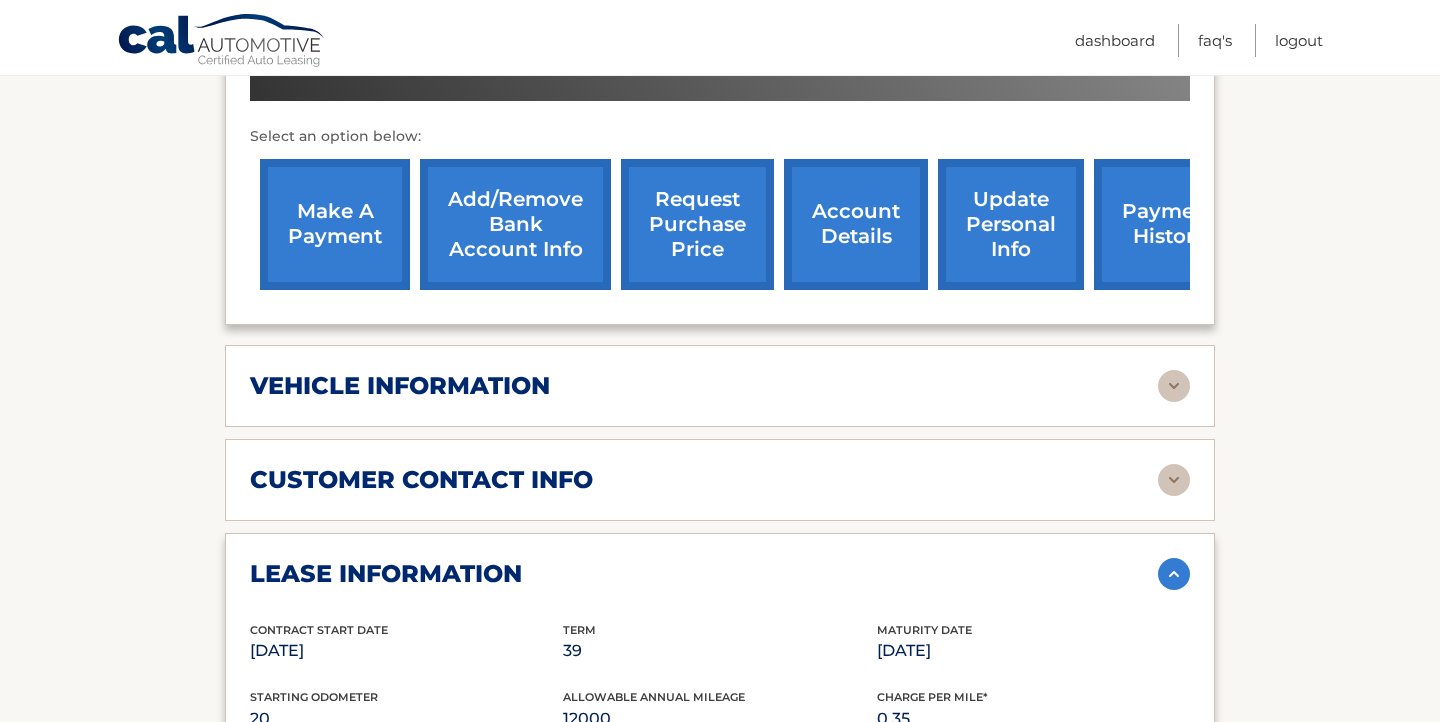 click on "make a payment" at bounding box center [335, 224] 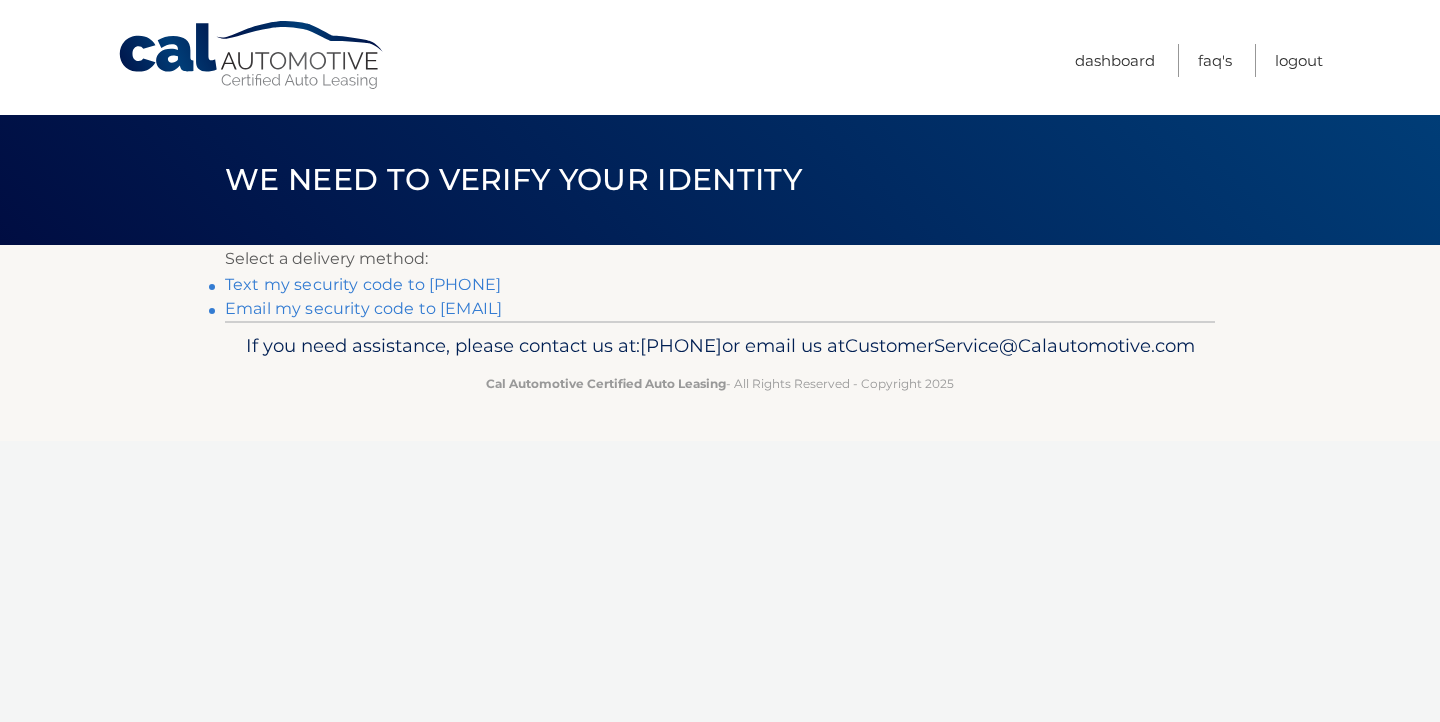 scroll, scrollTop: 0, scrollLeft: 0, axis: both 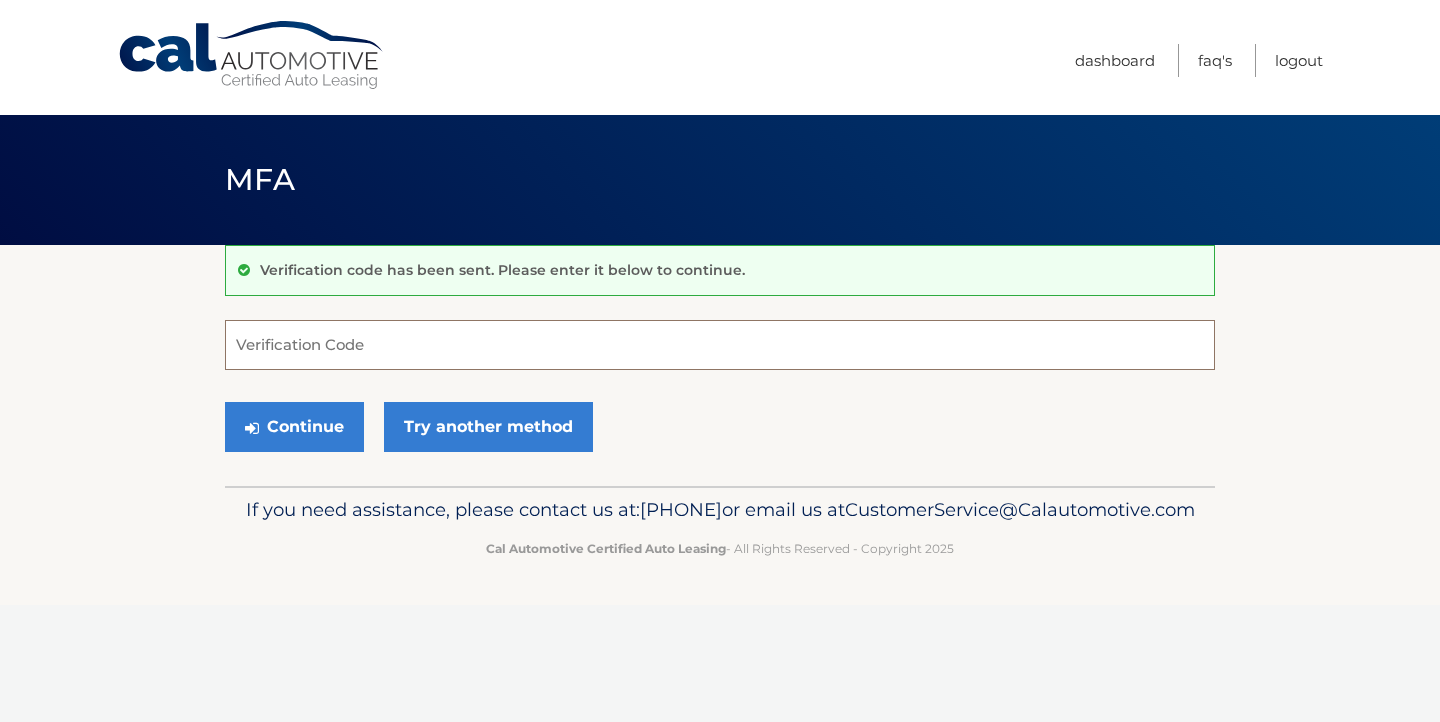 click on "Verification Code" at bounding box center (720, 345) 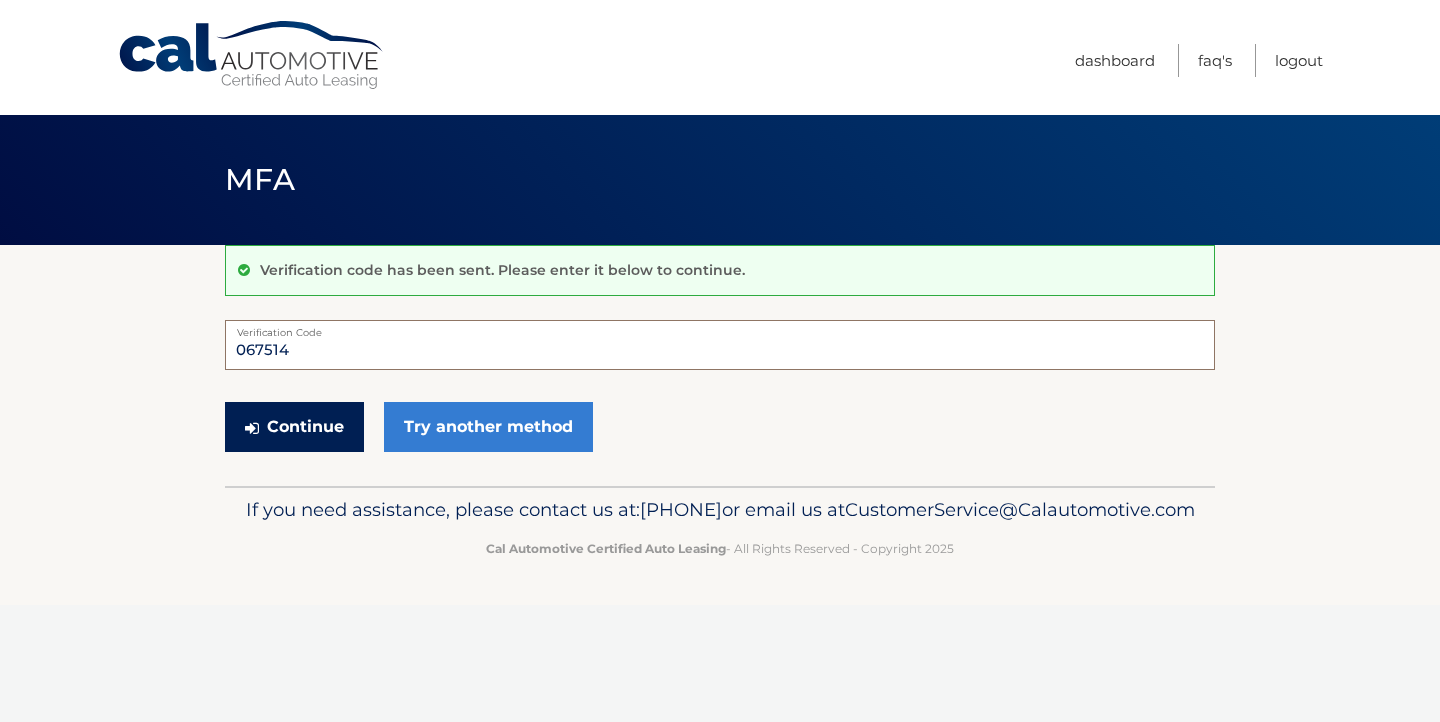 type on "067514" 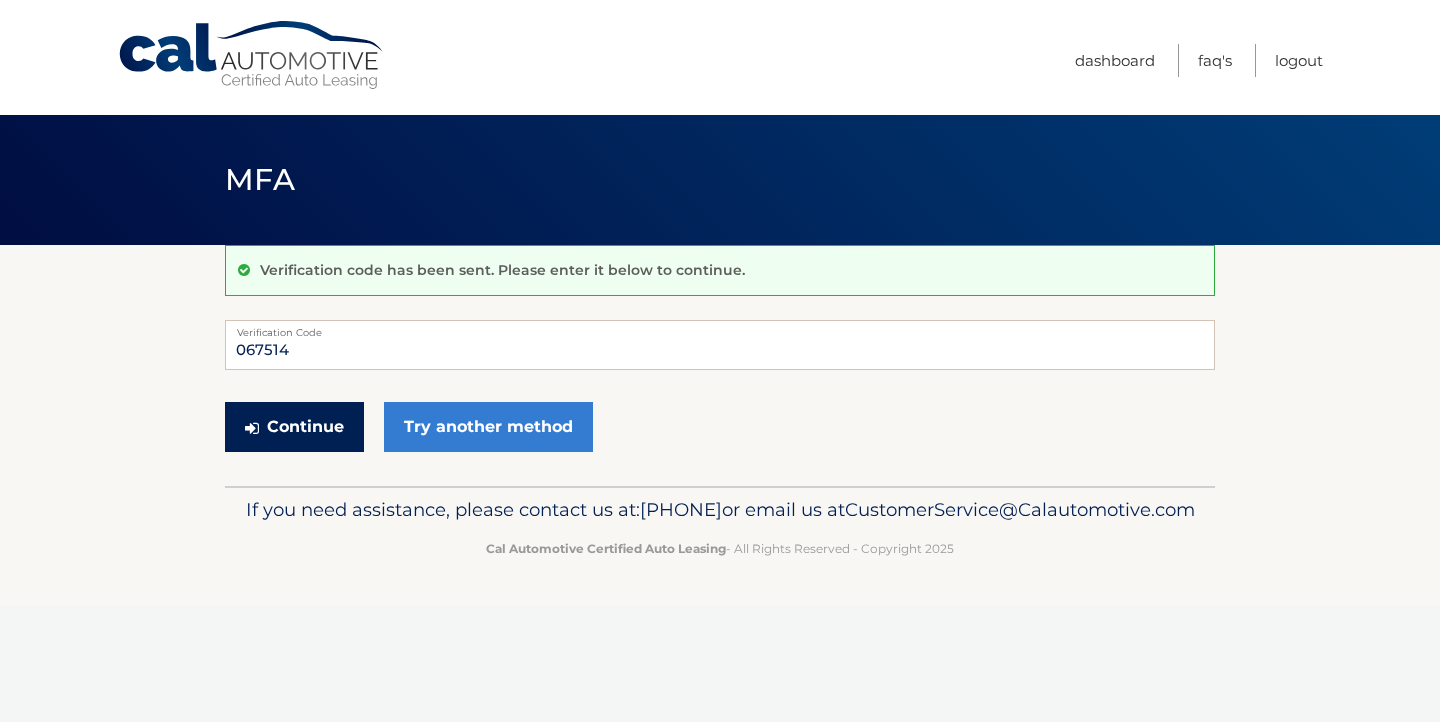 click on "Continue" at bounding box center [294, 427] 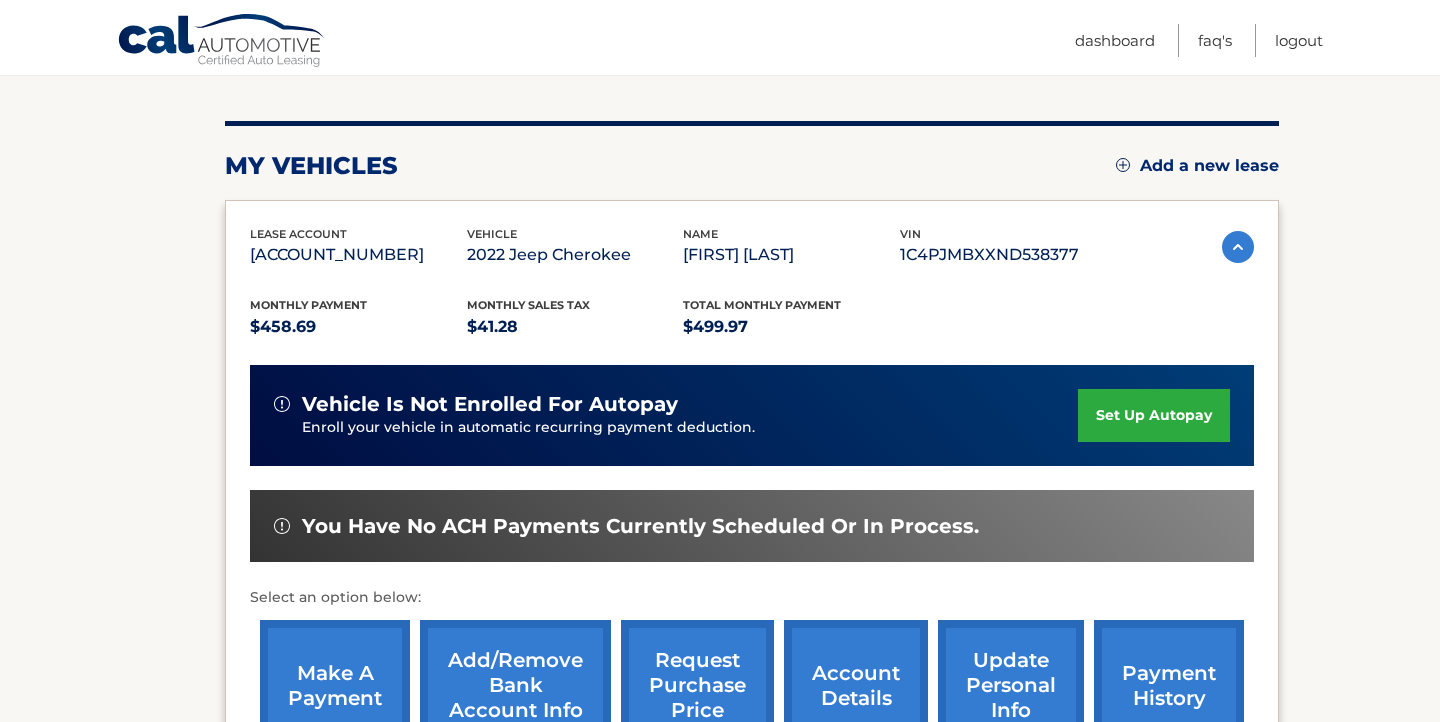 scroll, scrollTop: 217, scrollLeft: 0, axis: vertical 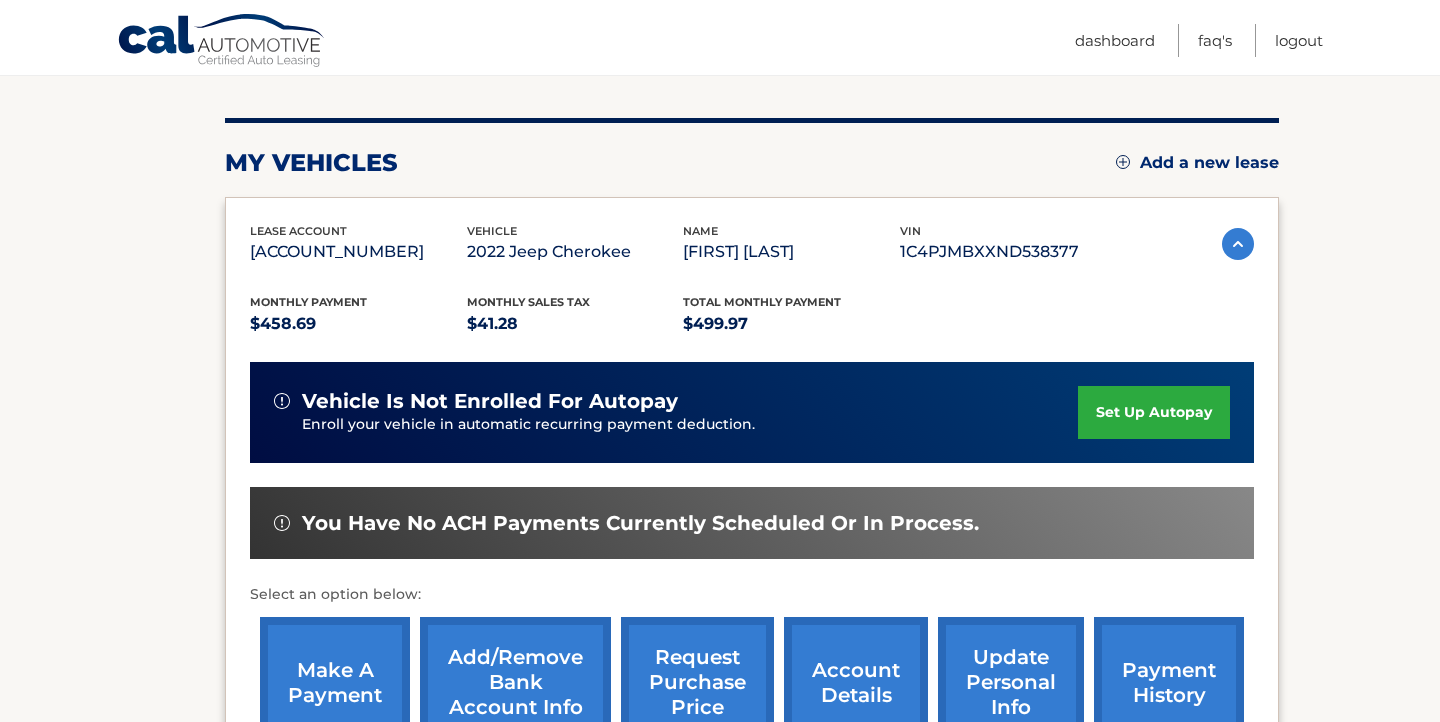 click on "make a payment" at bounding box center (335, 682) 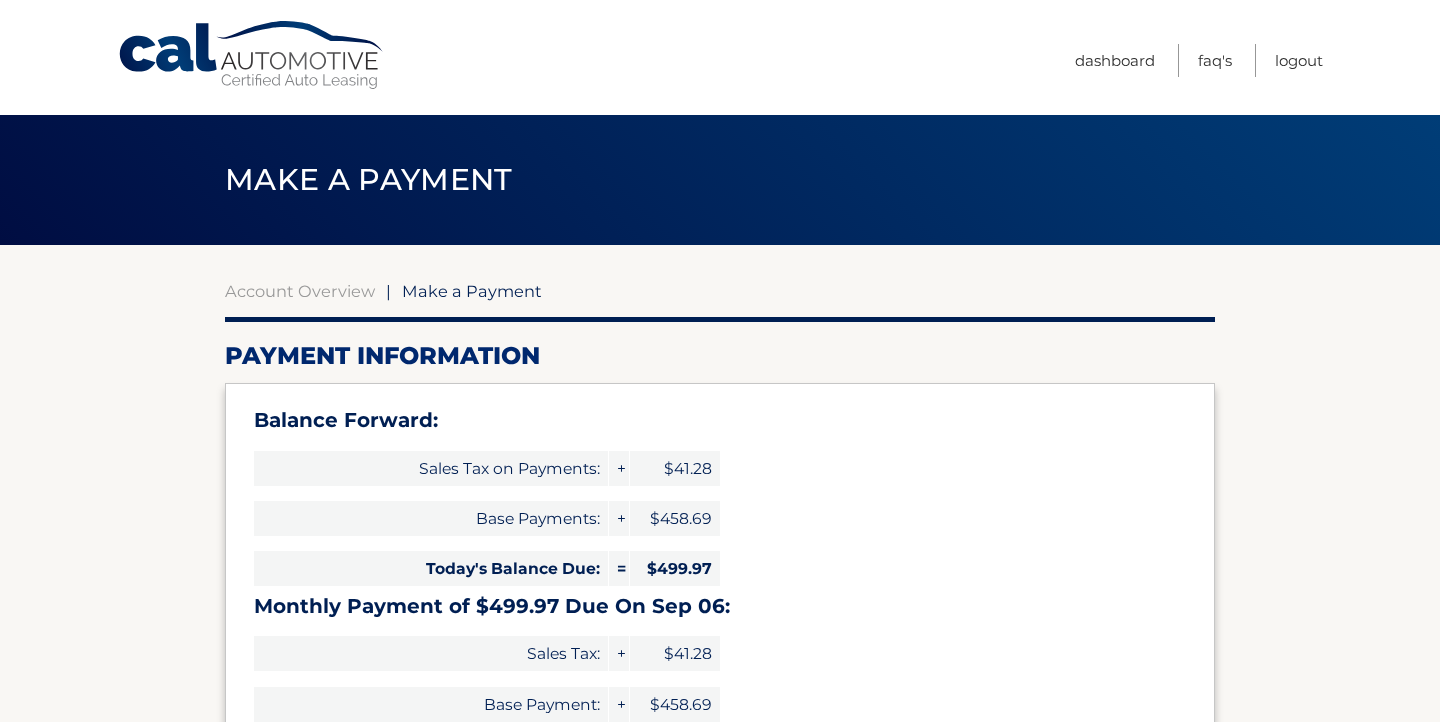 select on "NjU2MWZmNmYtNzUyOC00ODEwLTg1ZGUtMGZmZDZjZDhjNGM0" 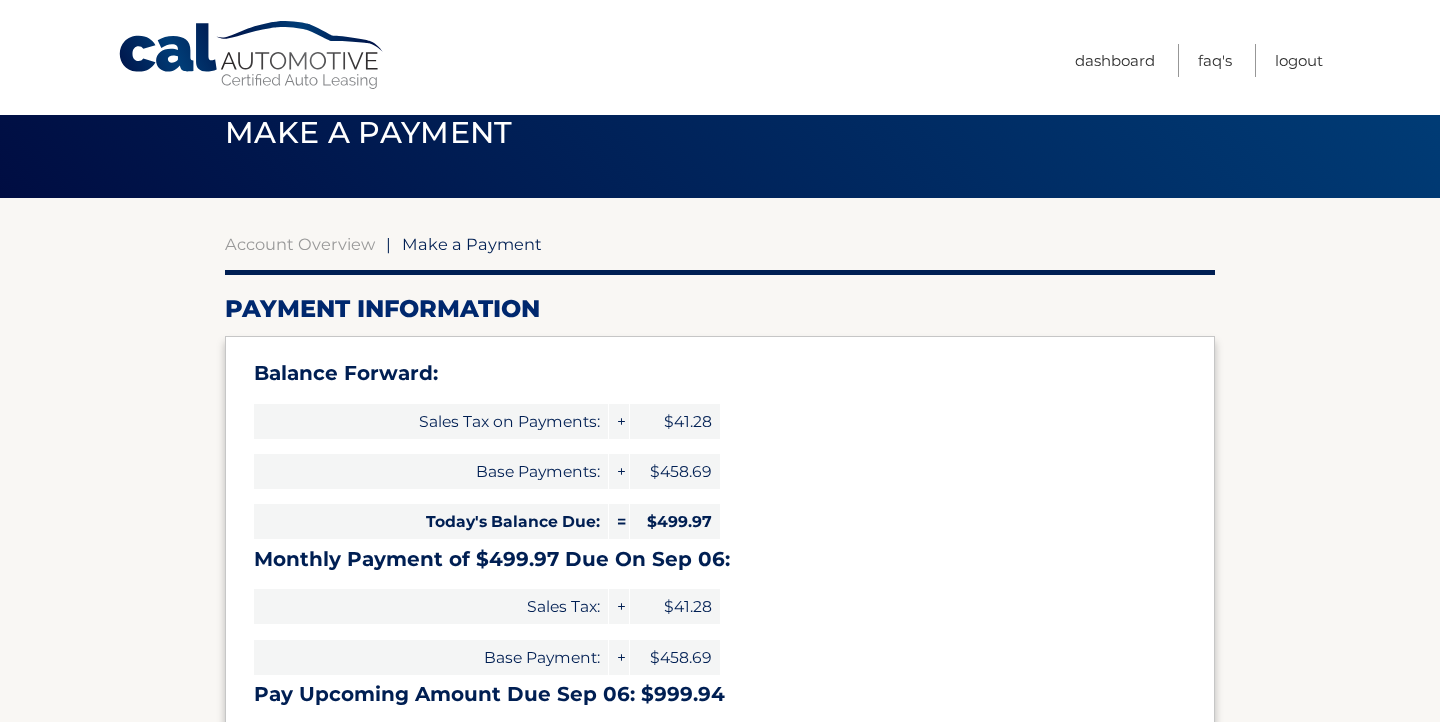 scroll, scrollTop: 0, scrollLeft: 0, axis: both 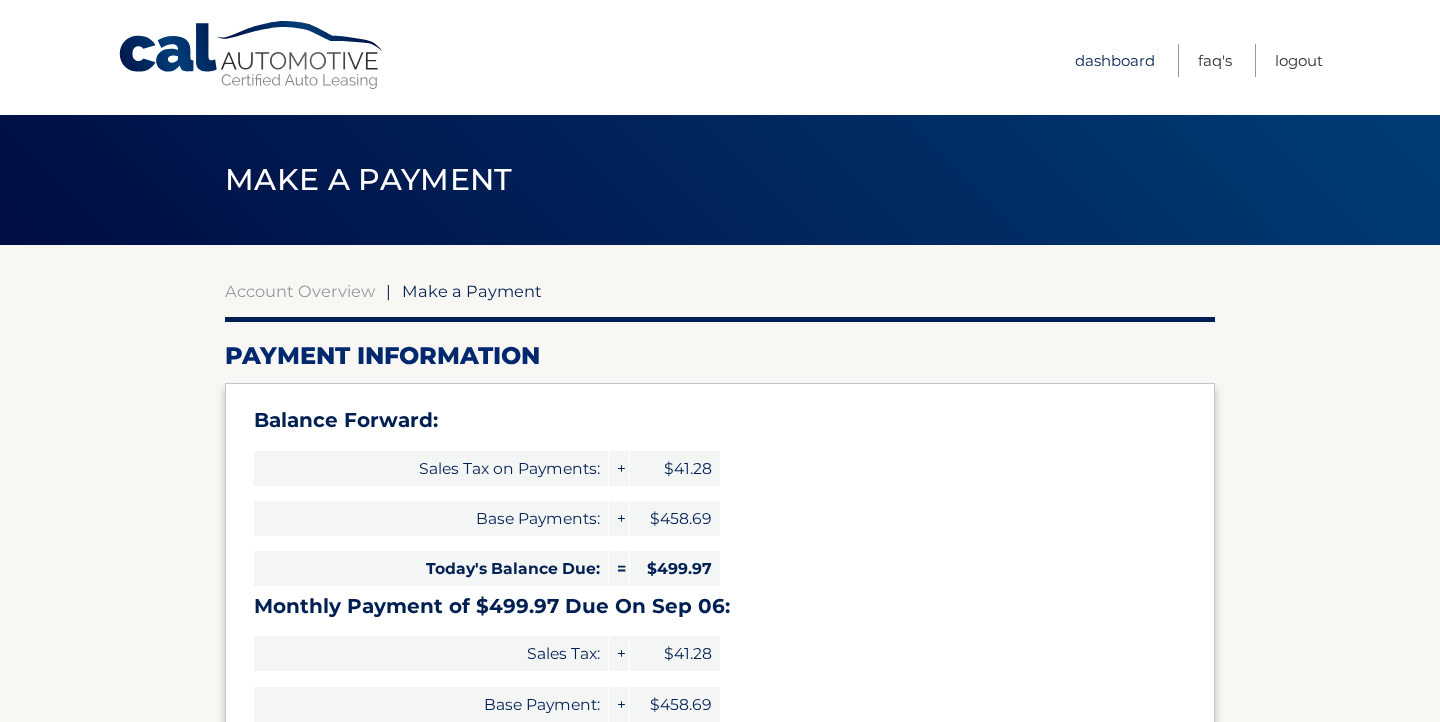 click on "Dashboard" at bounding box center [1115, 60] 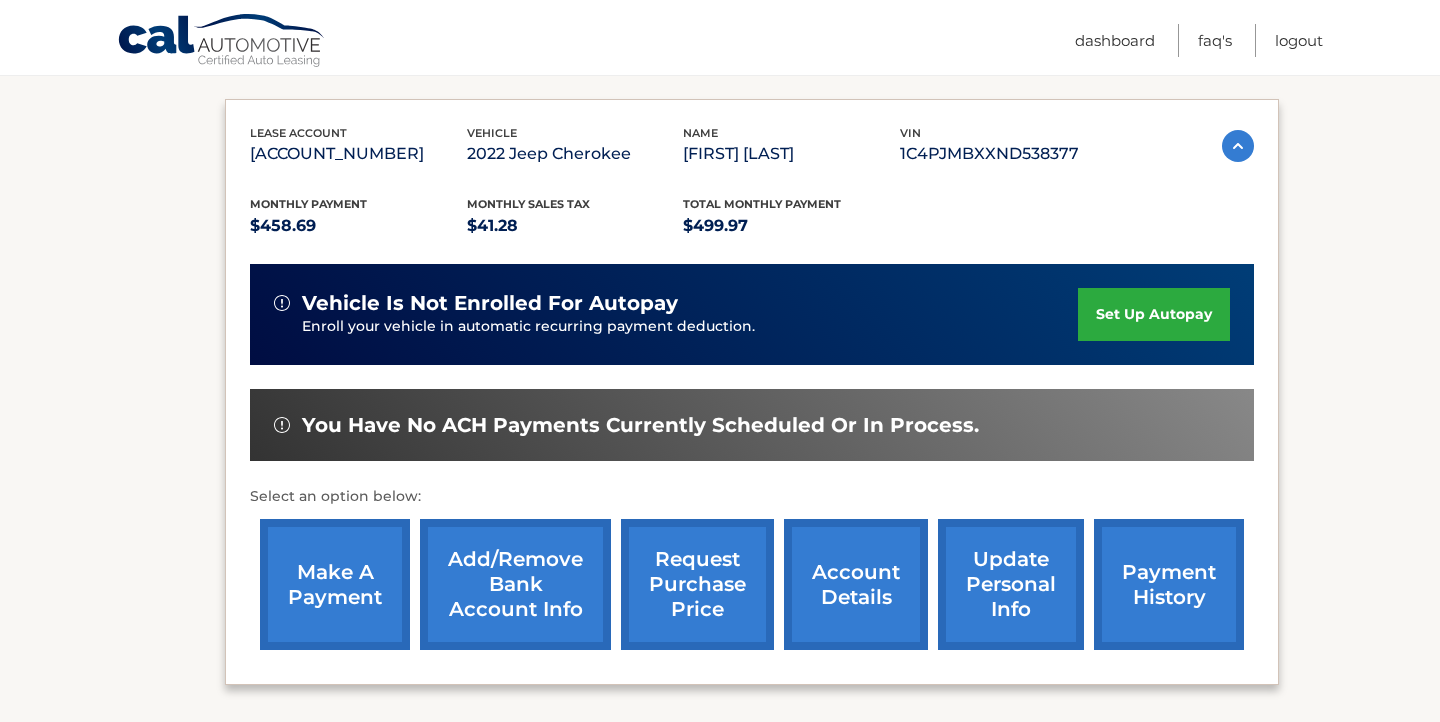 scroll, scrollTop: 365, scrollLeft: 0, axis: vertical 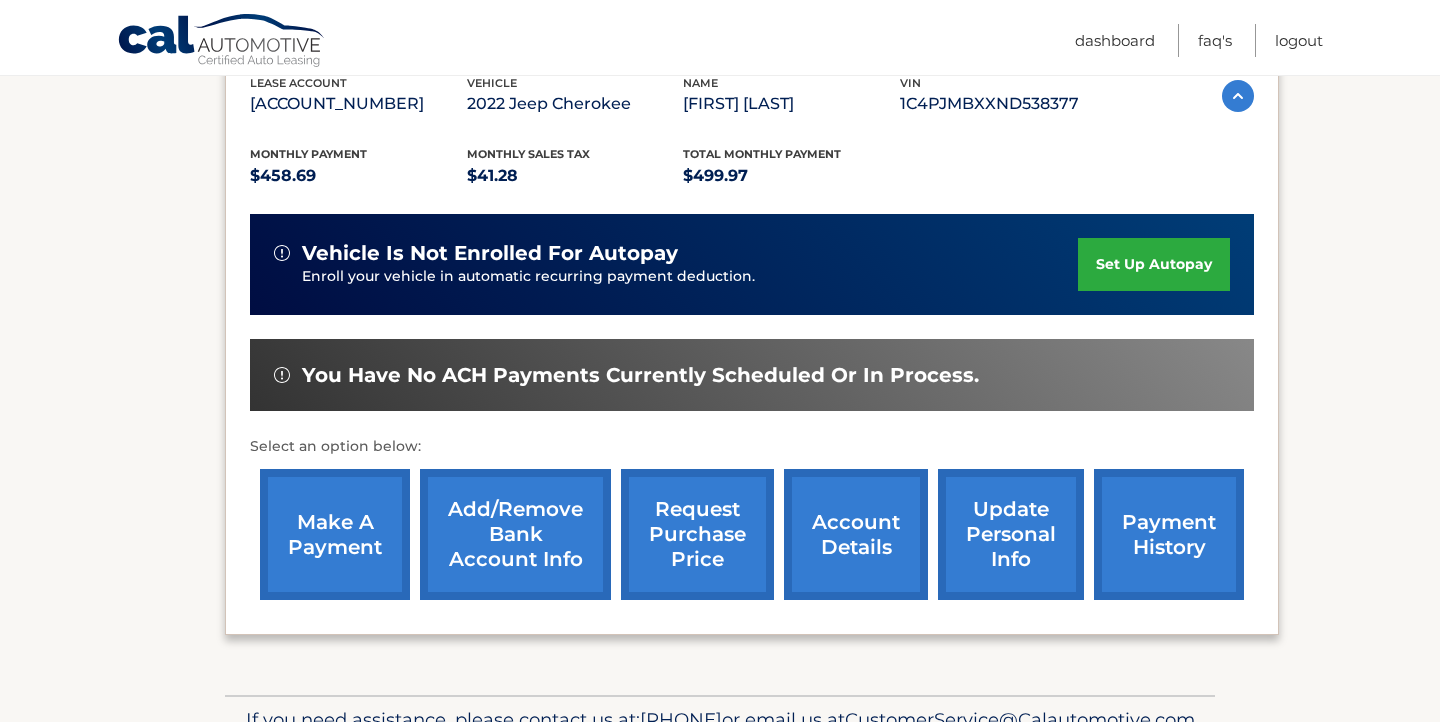 click on "payment history" at bounding box center [1169, 534] 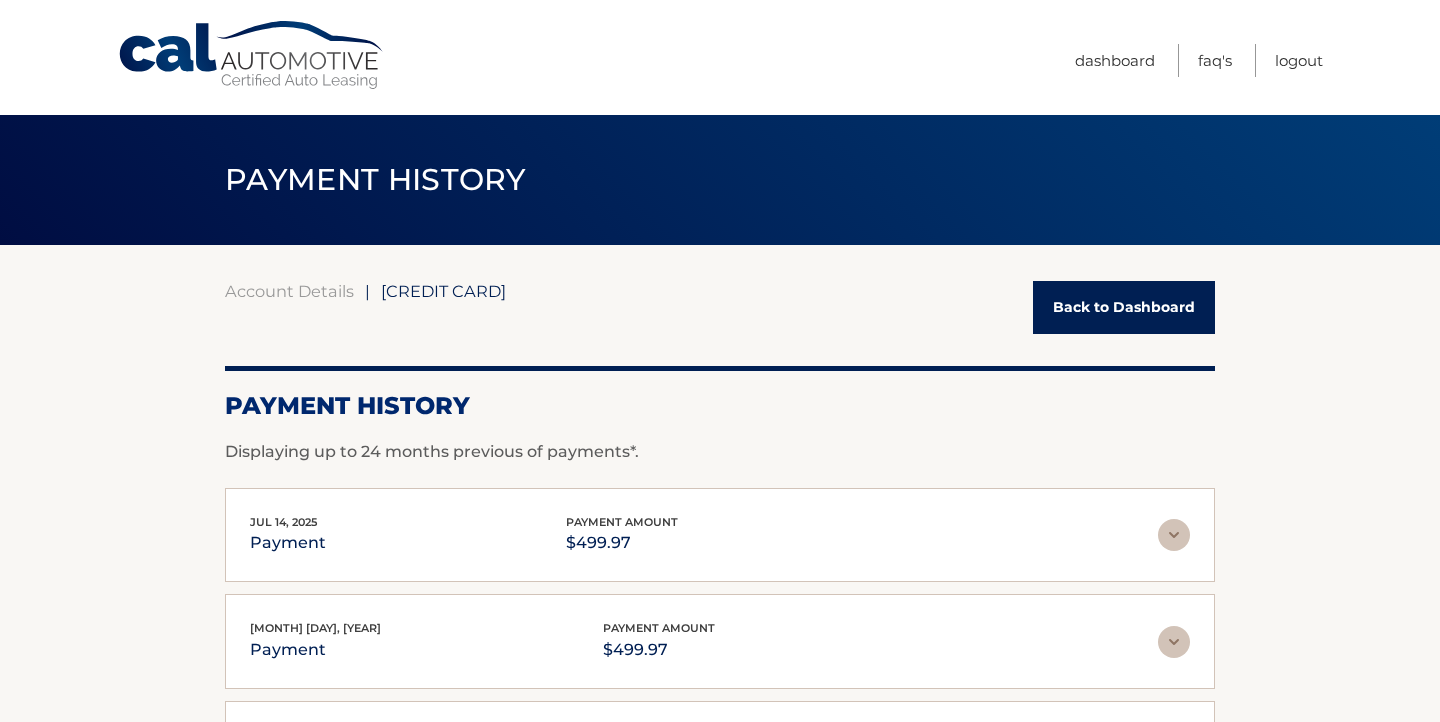 scroll, scrollTop: 0, scrollLeft: 0, axis: both 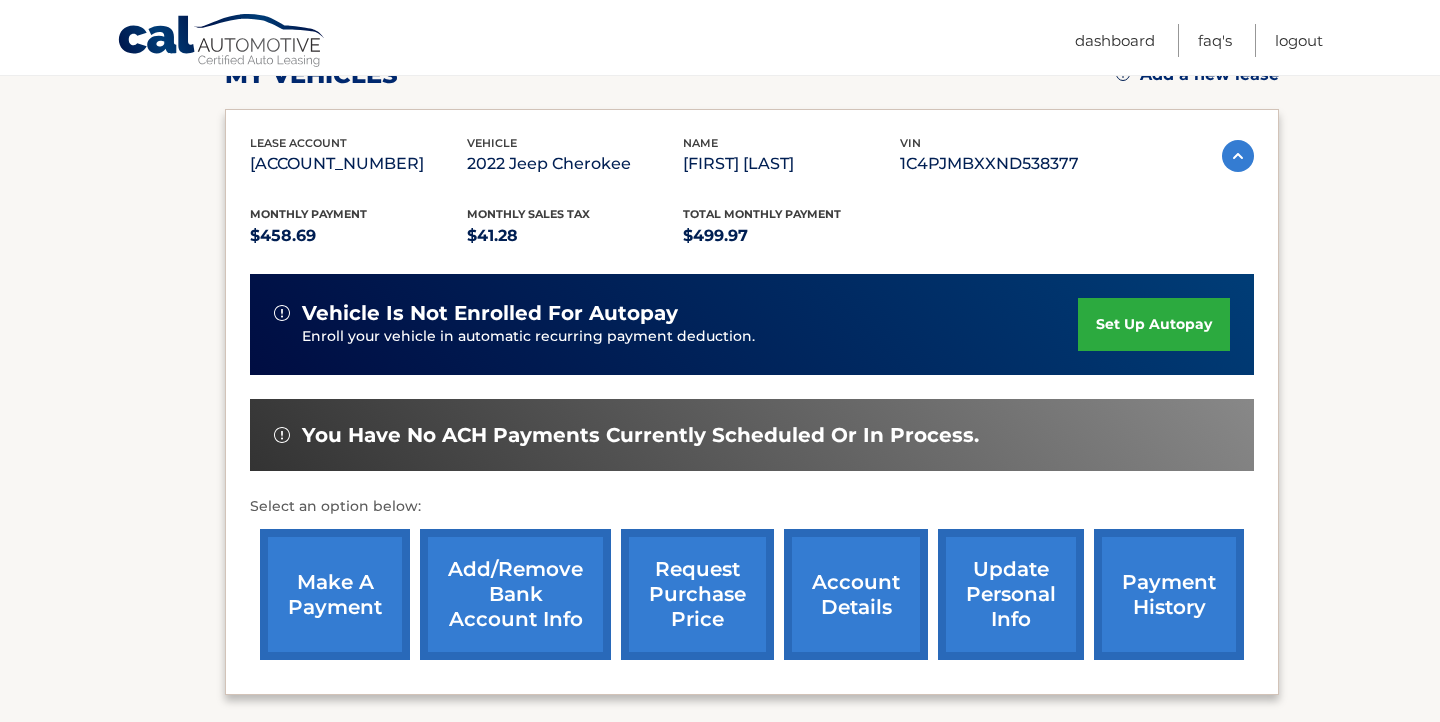click on "make a payment" at bounding box center (335, 594) 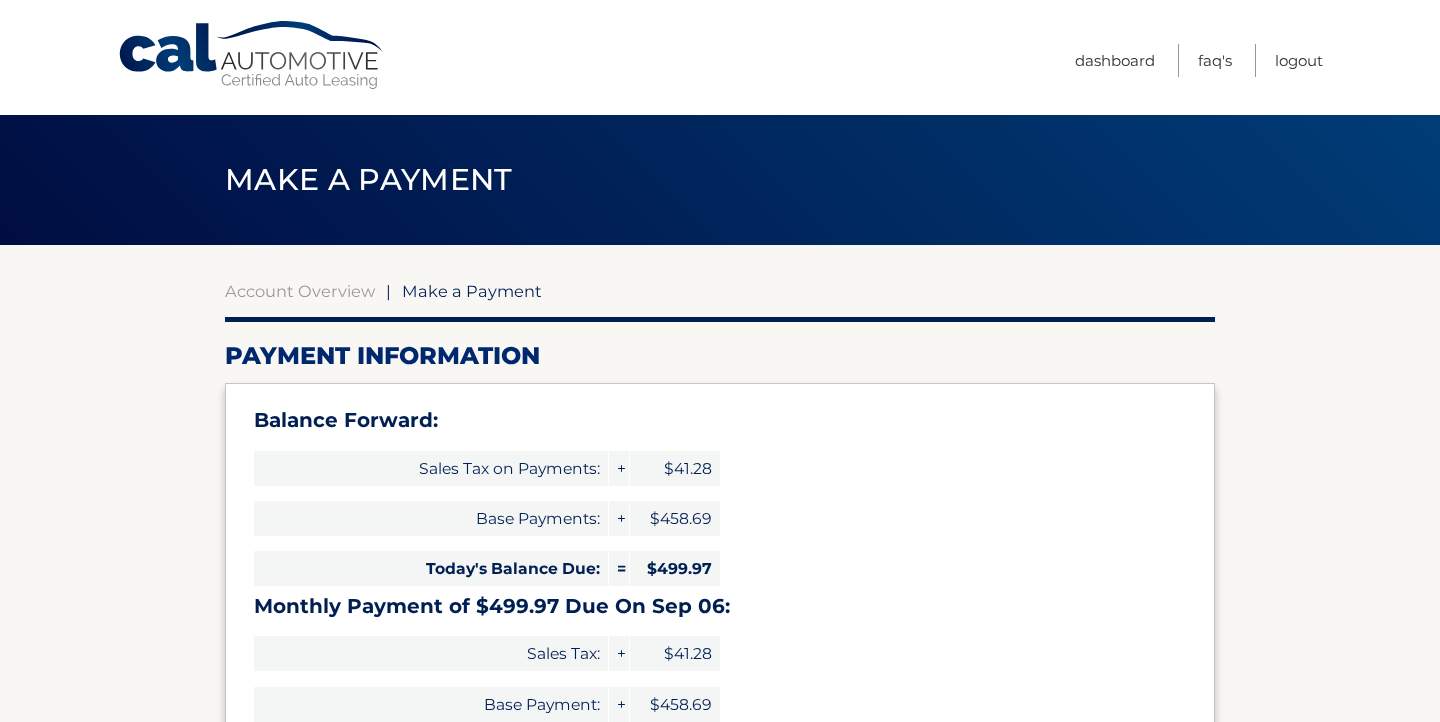 select on "NjU2MWZmNmYtNzUyOC00ODEwLTg1ZGUtMGZmZDZjZDhjNGM0" 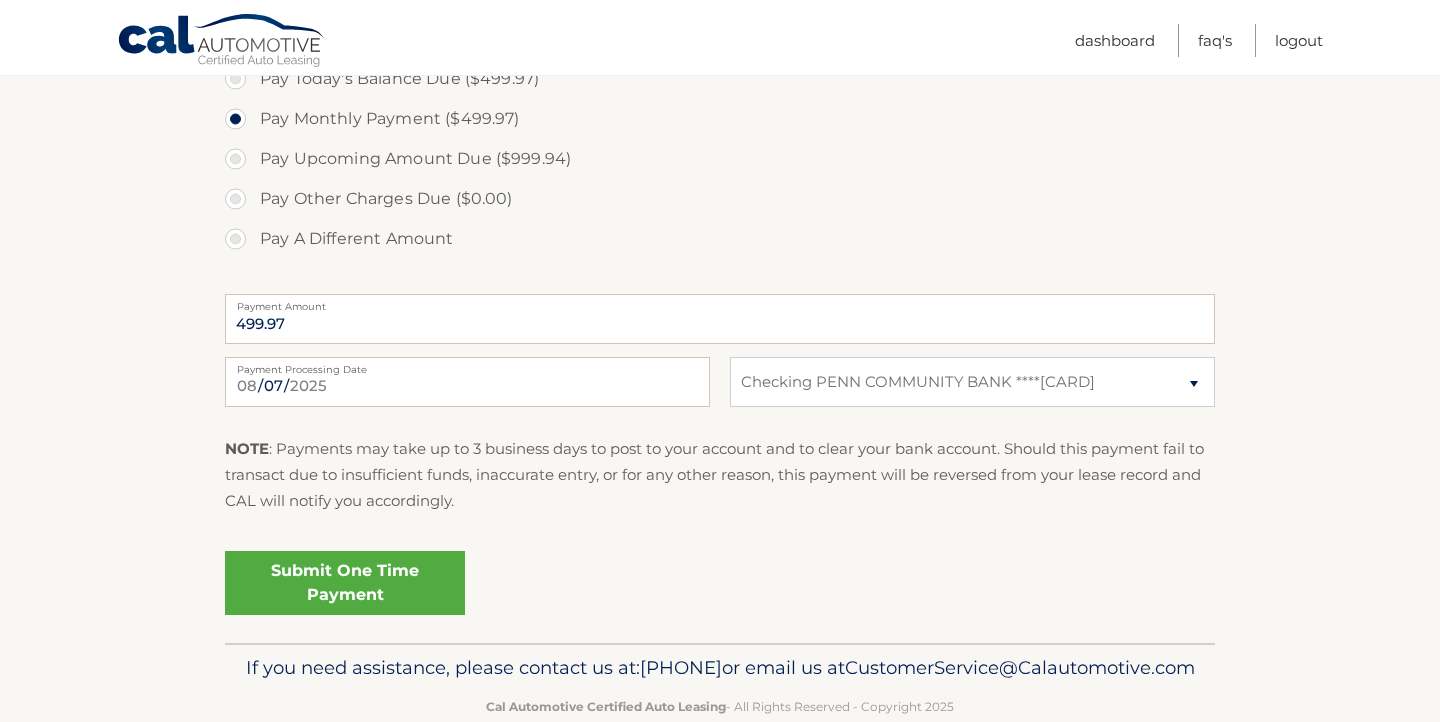 scroll, scrollTop: 775, scrollLeft: 0, axis: vertical 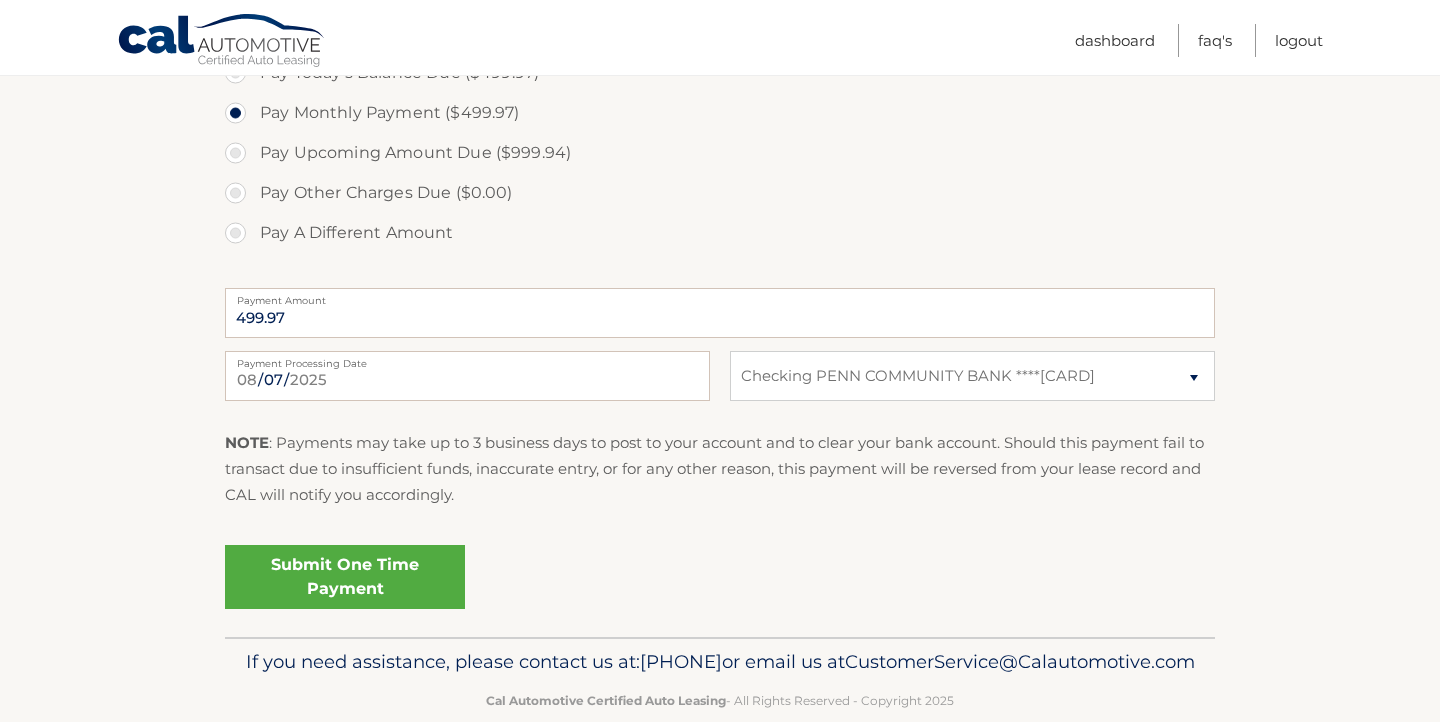 click on "Submit One Time Payment" at bounding box center [345, 577] 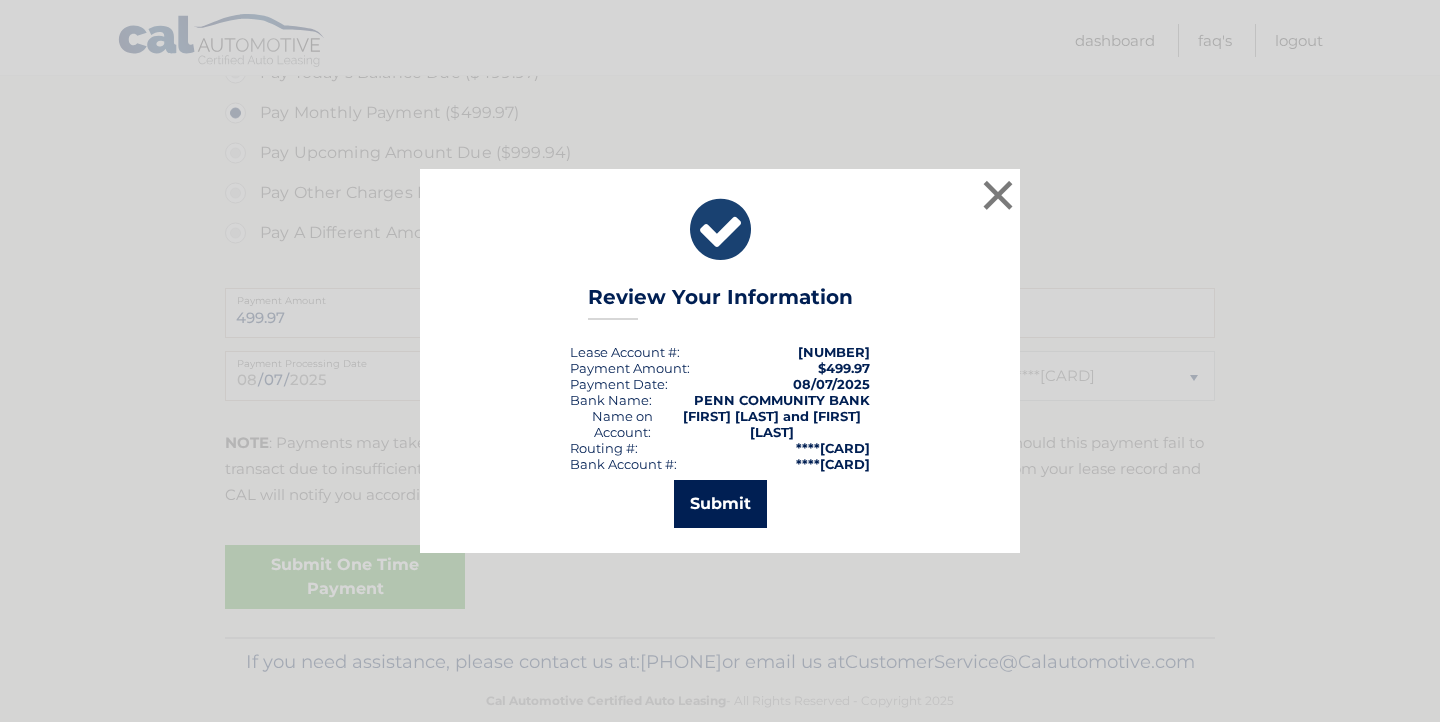 click on "Submit" at bounding box center (720, 504) 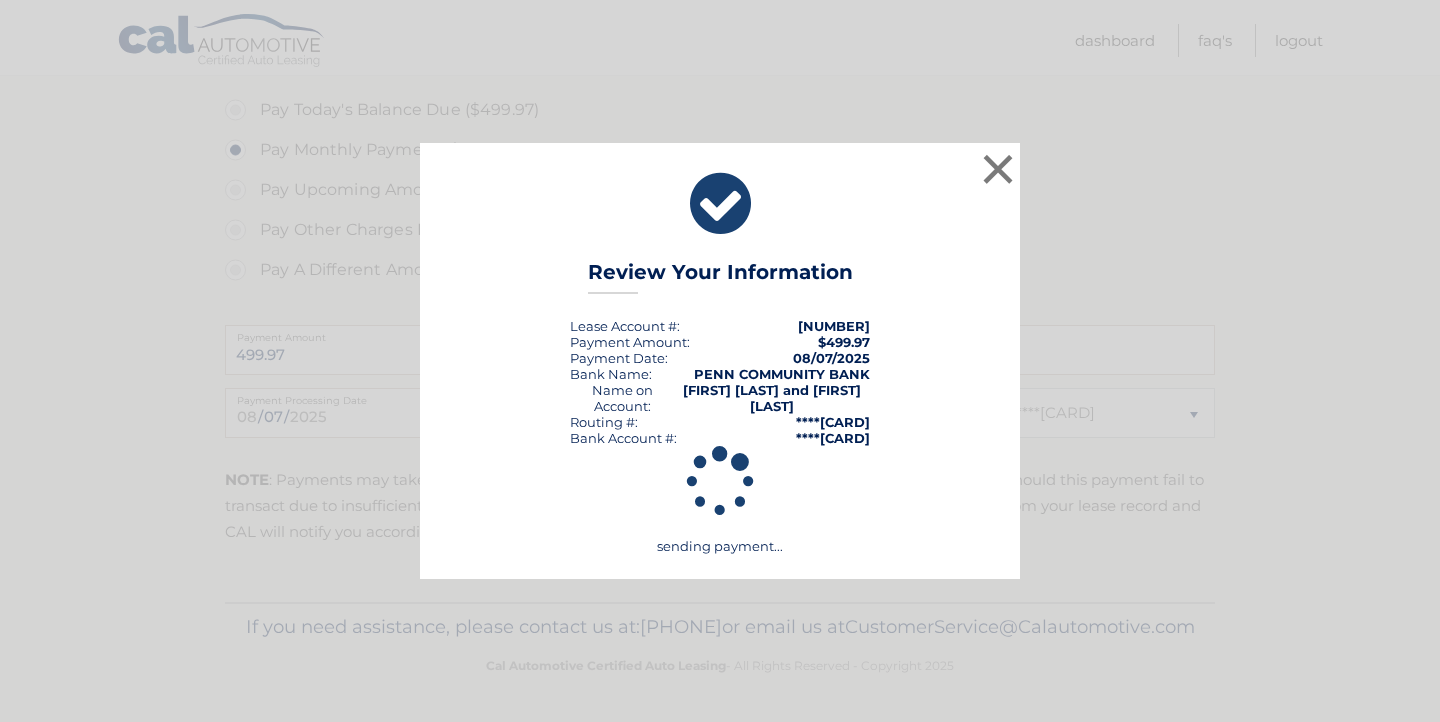 scroll, scrollTop: 770, scrollLeft: 0, axis: vertical 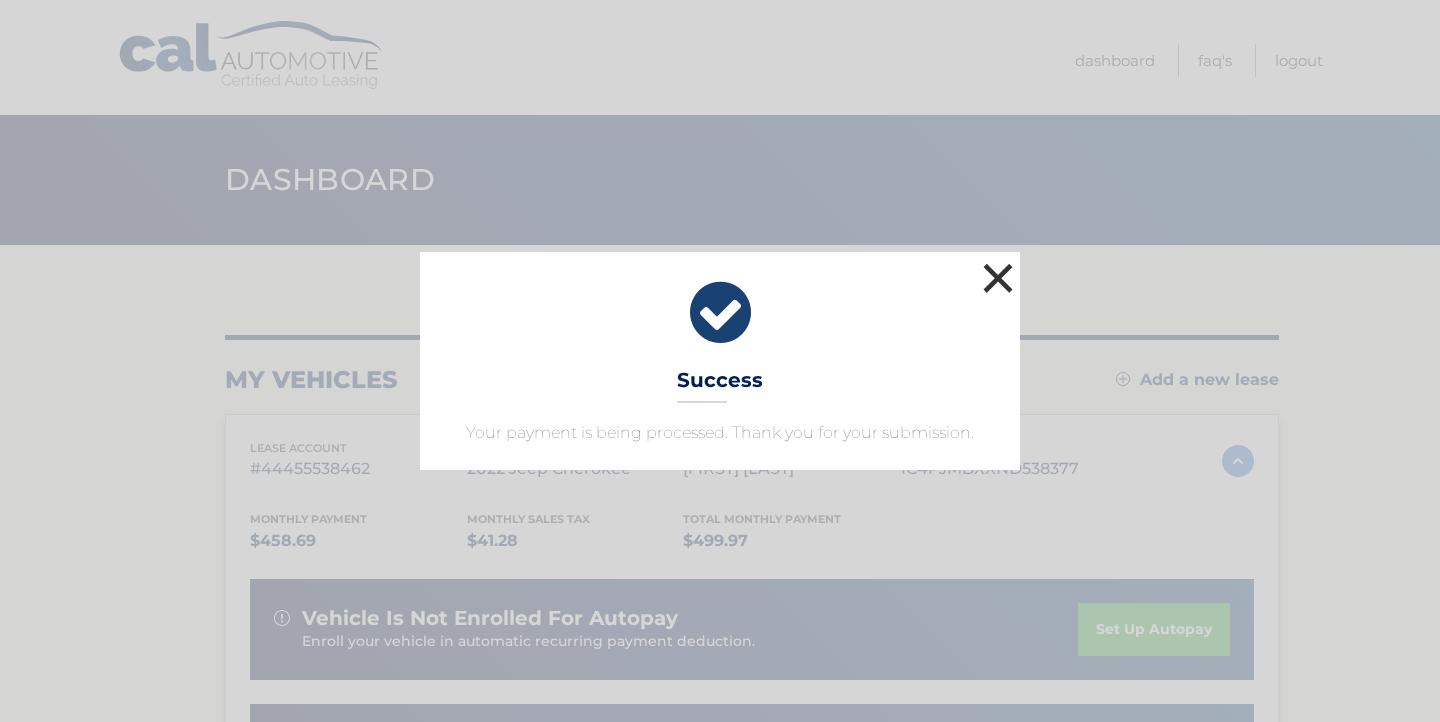 click on "×" at bounding box center [998, 278] 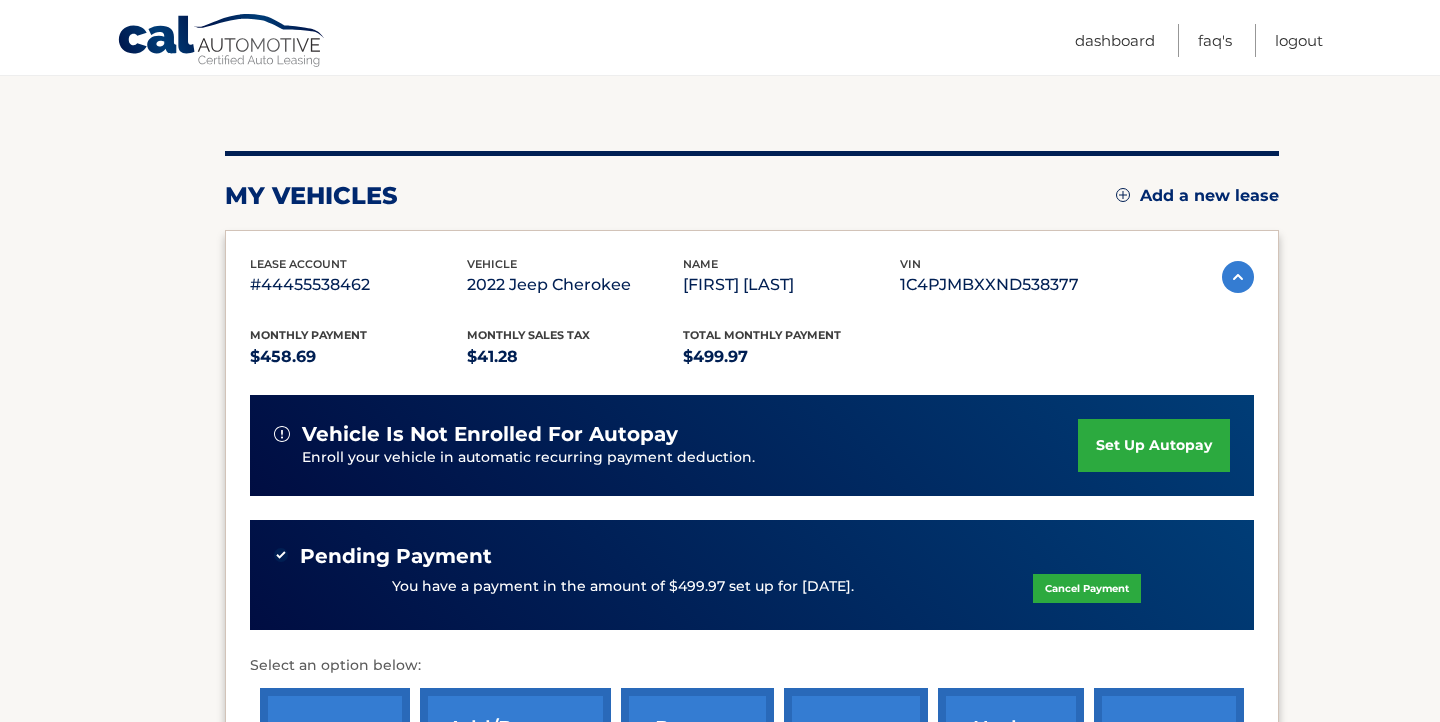 scroll, scrollTop: 161, scrollLeft: 0, axis: vertical 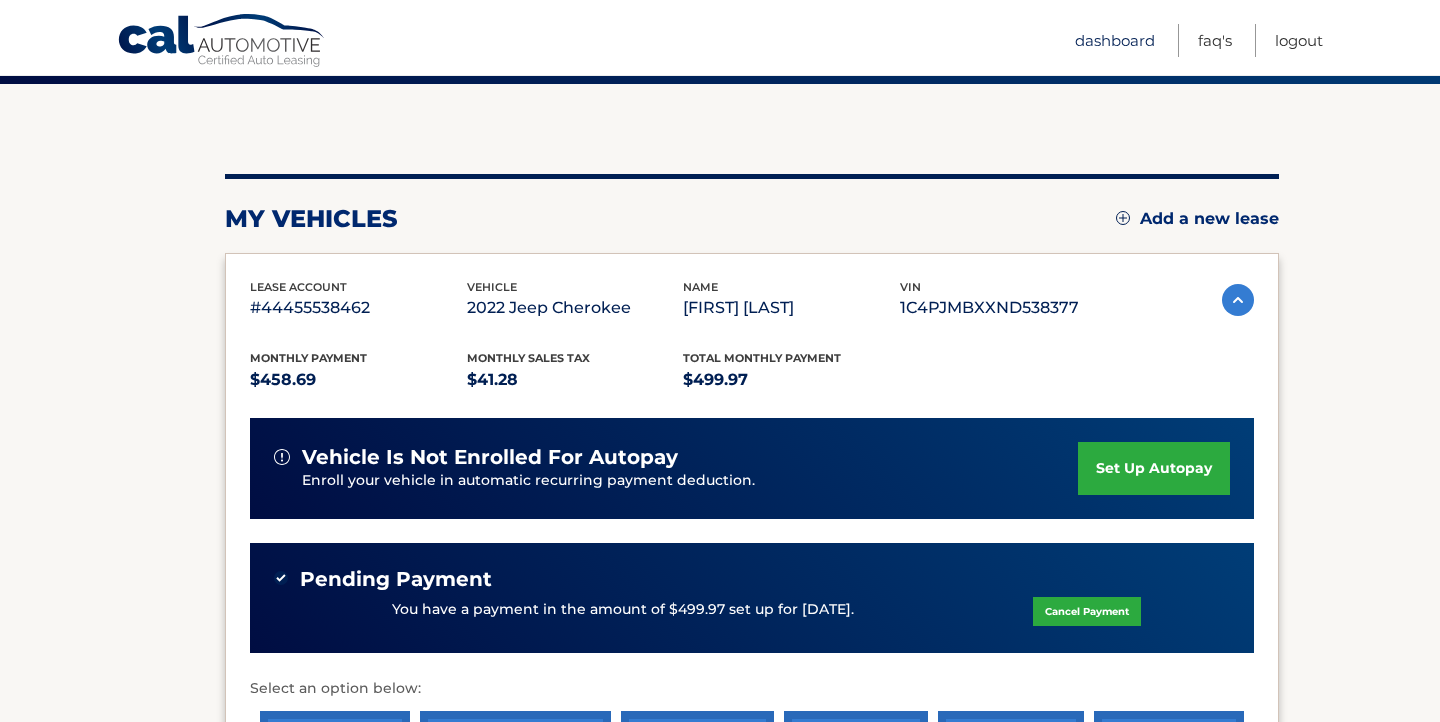 click on "Dashboard" at bounding box center (1115, 40) 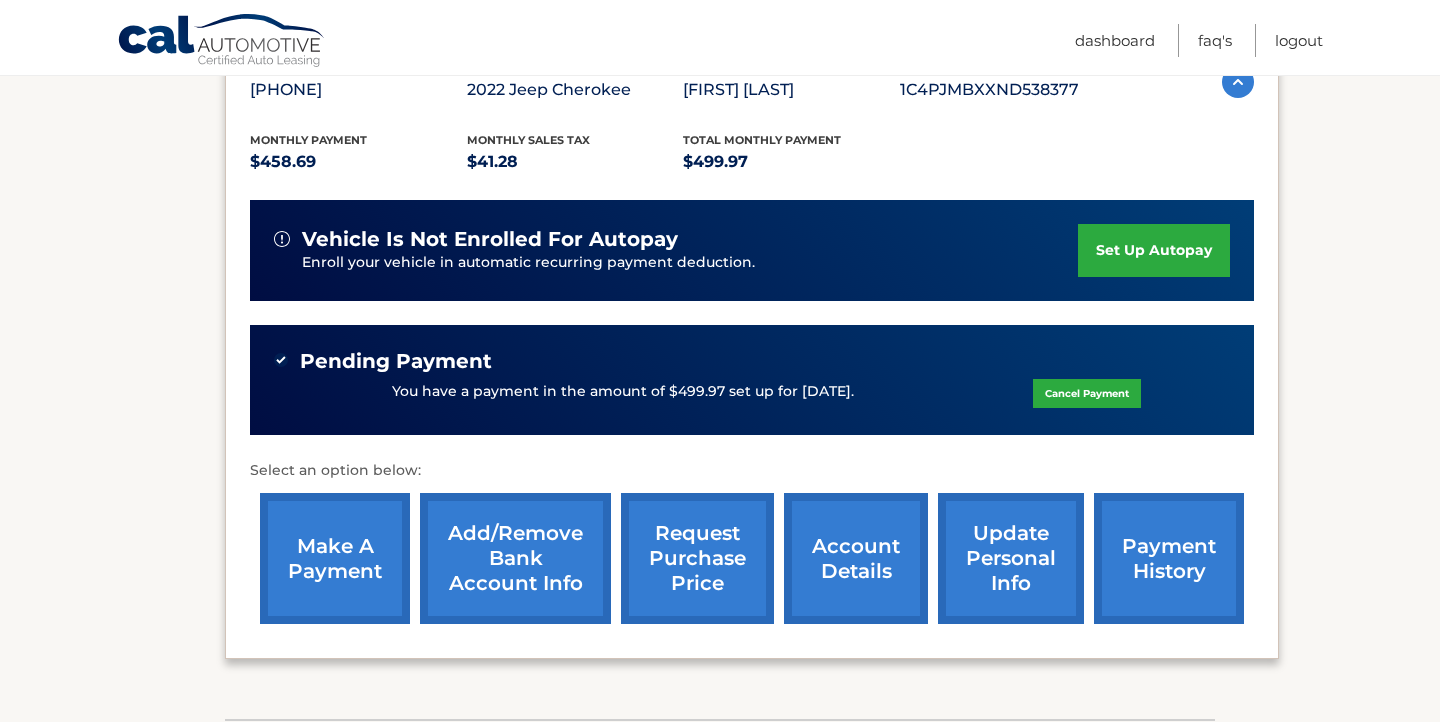 scroll, scrollTop: 384, scrollLeft: 0, axis: vertical 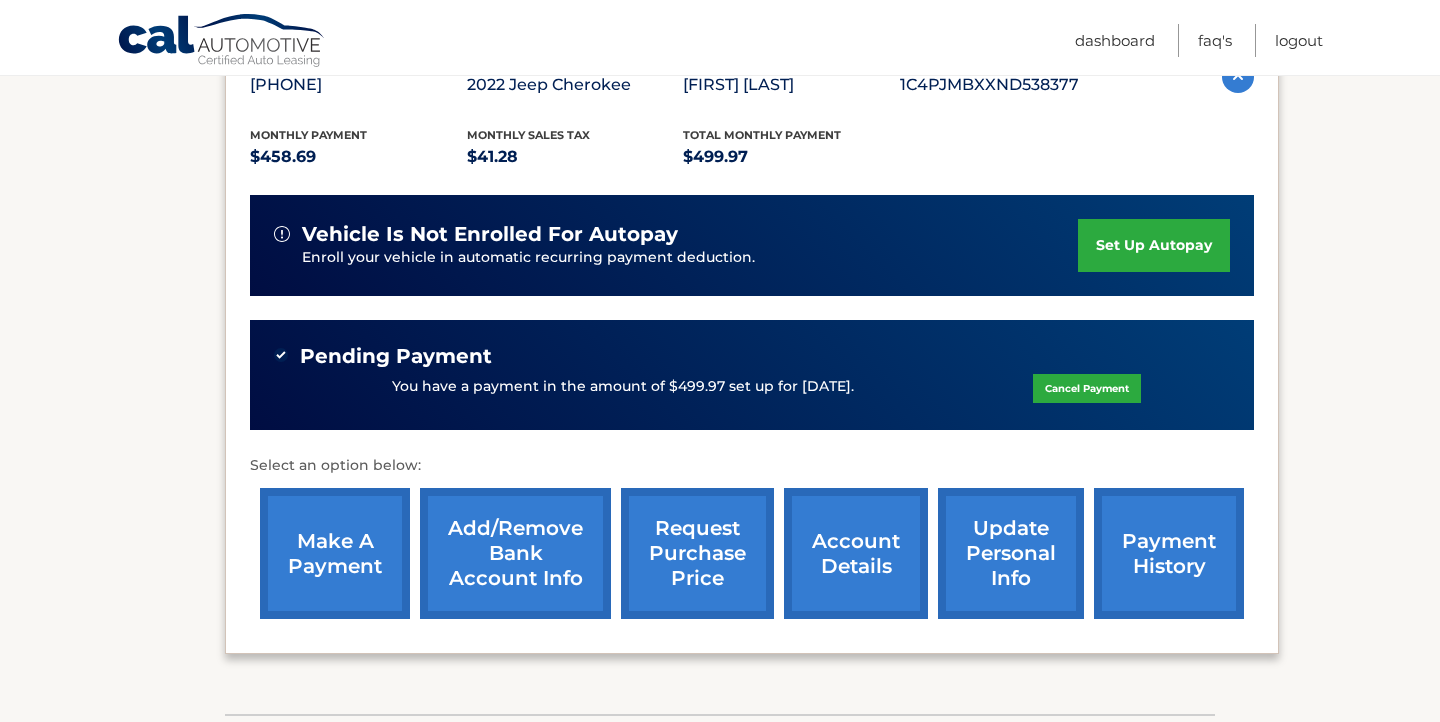 click on "make a payment" at bounding box center (335, 553) 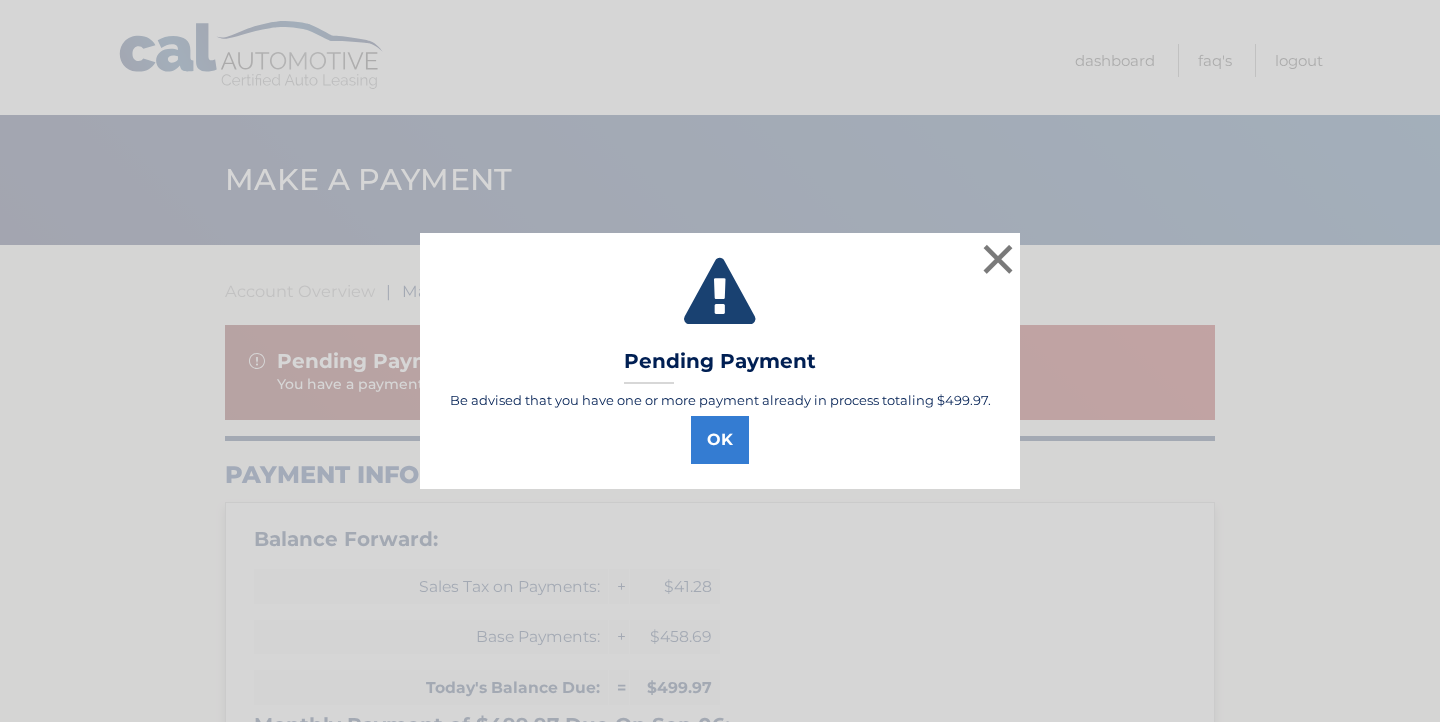 select on "NjU2MWZmNmYtNzUyOC00ODEwLTg1ZGUtMGZmZDZjZDhjNGM0" 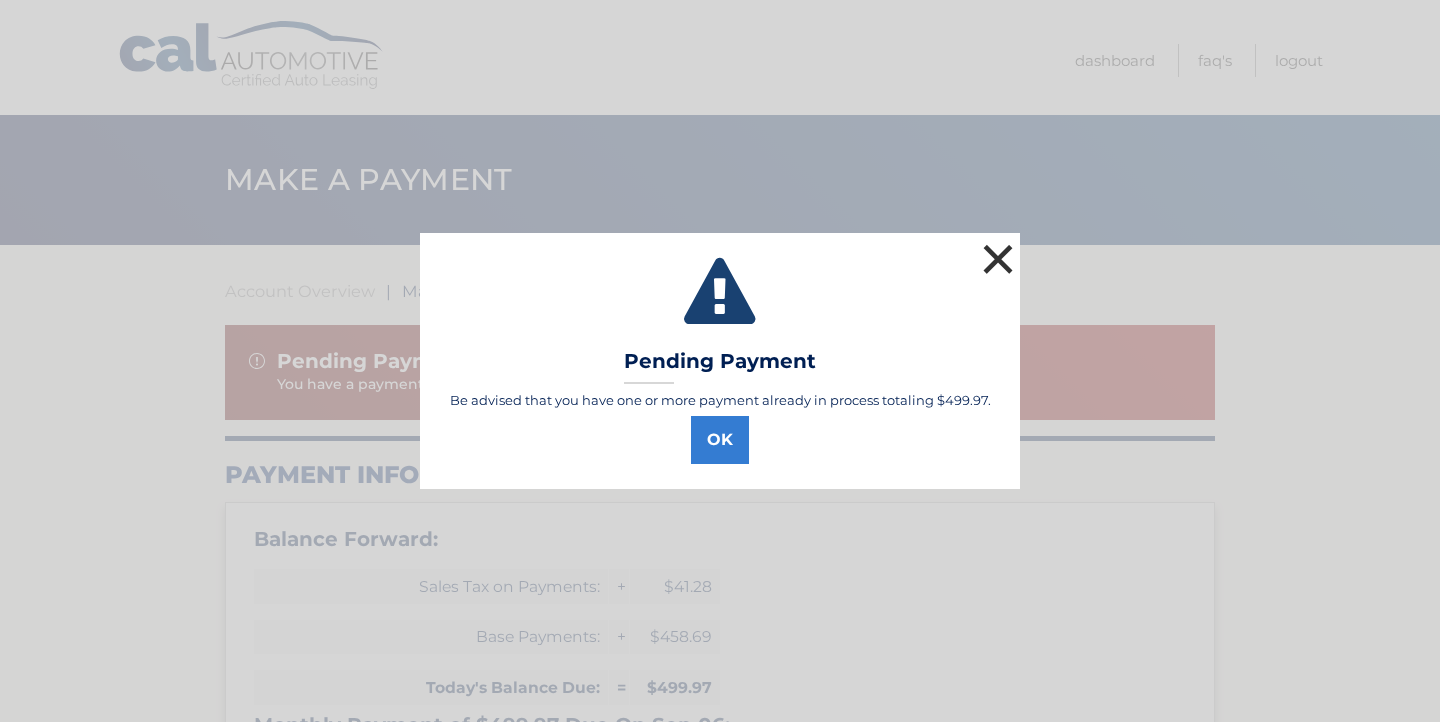 click on "×" at bounding box center (998, 259) 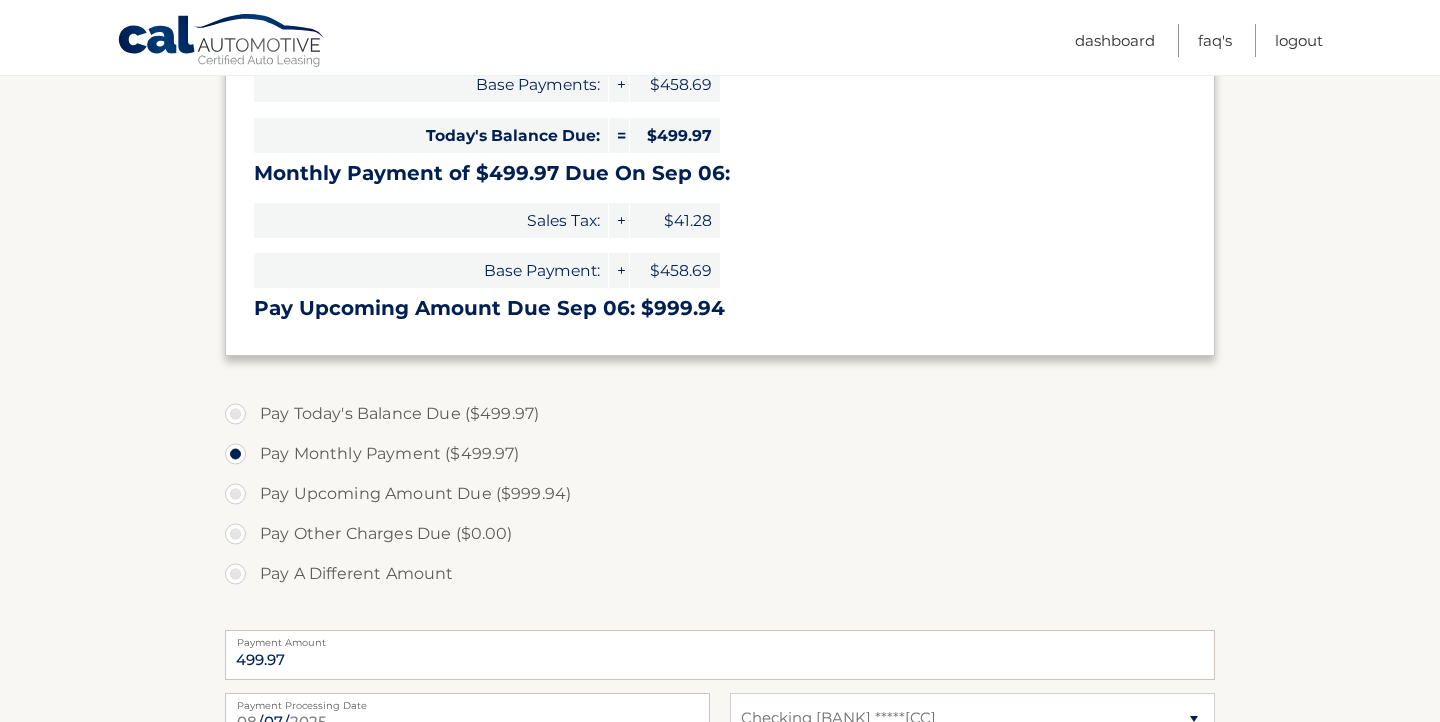 scroll, scrollTop: 0, scrollLeft: 0, axis: both 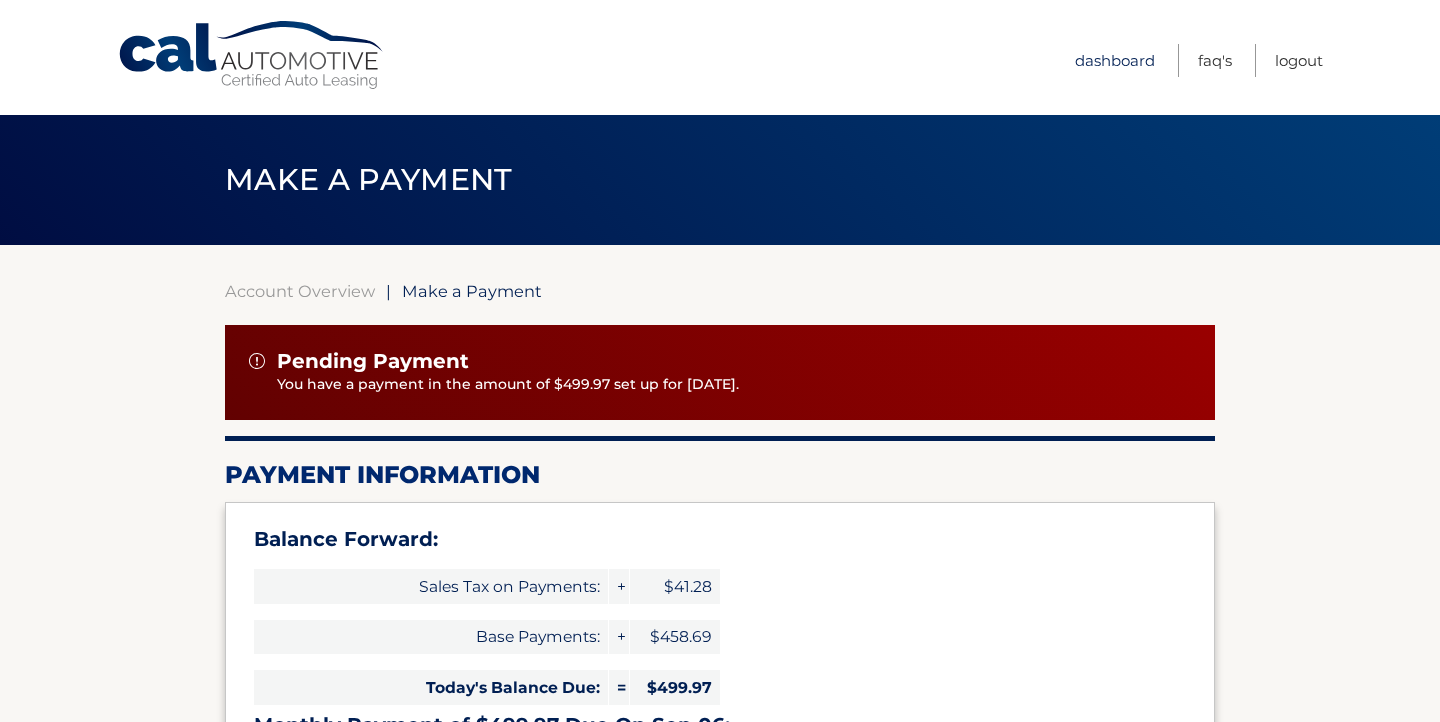 click on "Dashboard" at bounding box center (1115, 60) 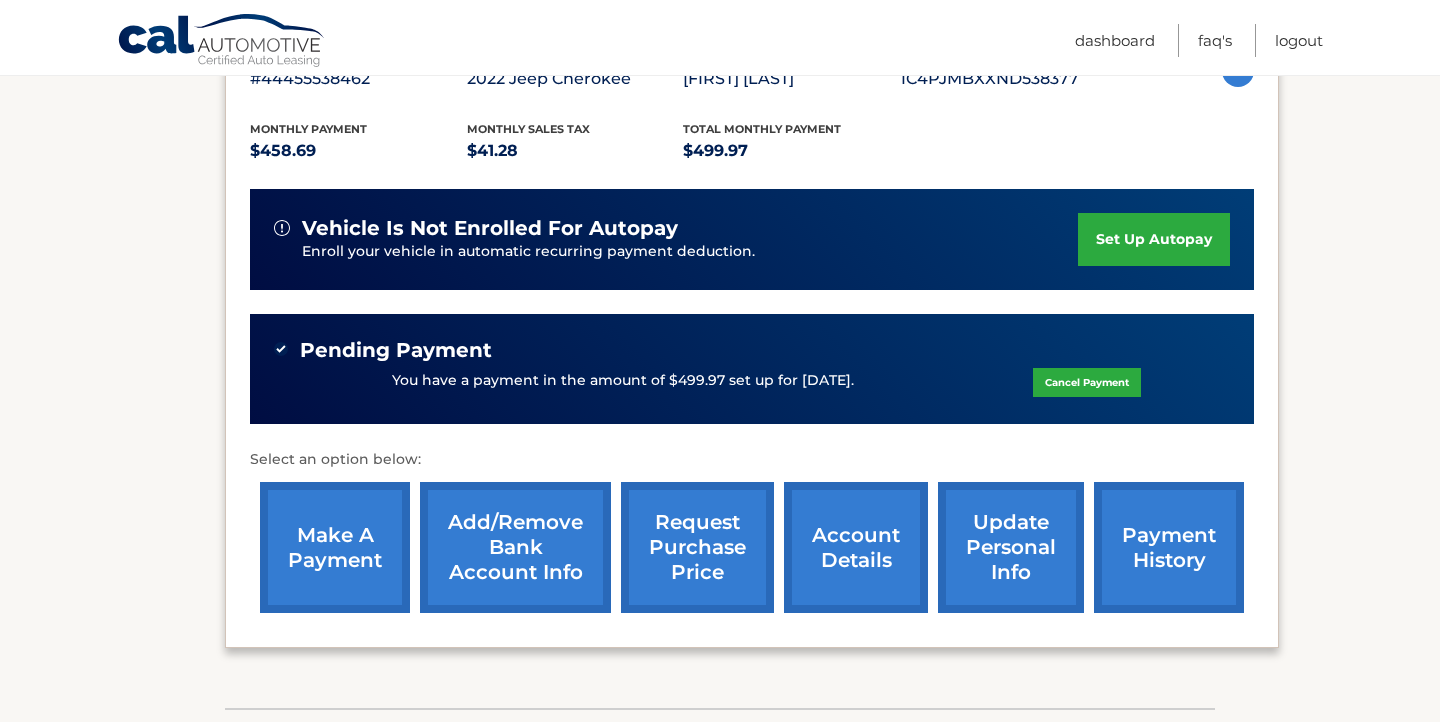 scroll, scrollTop: 420, scrollLeft: 0, axis: vertical 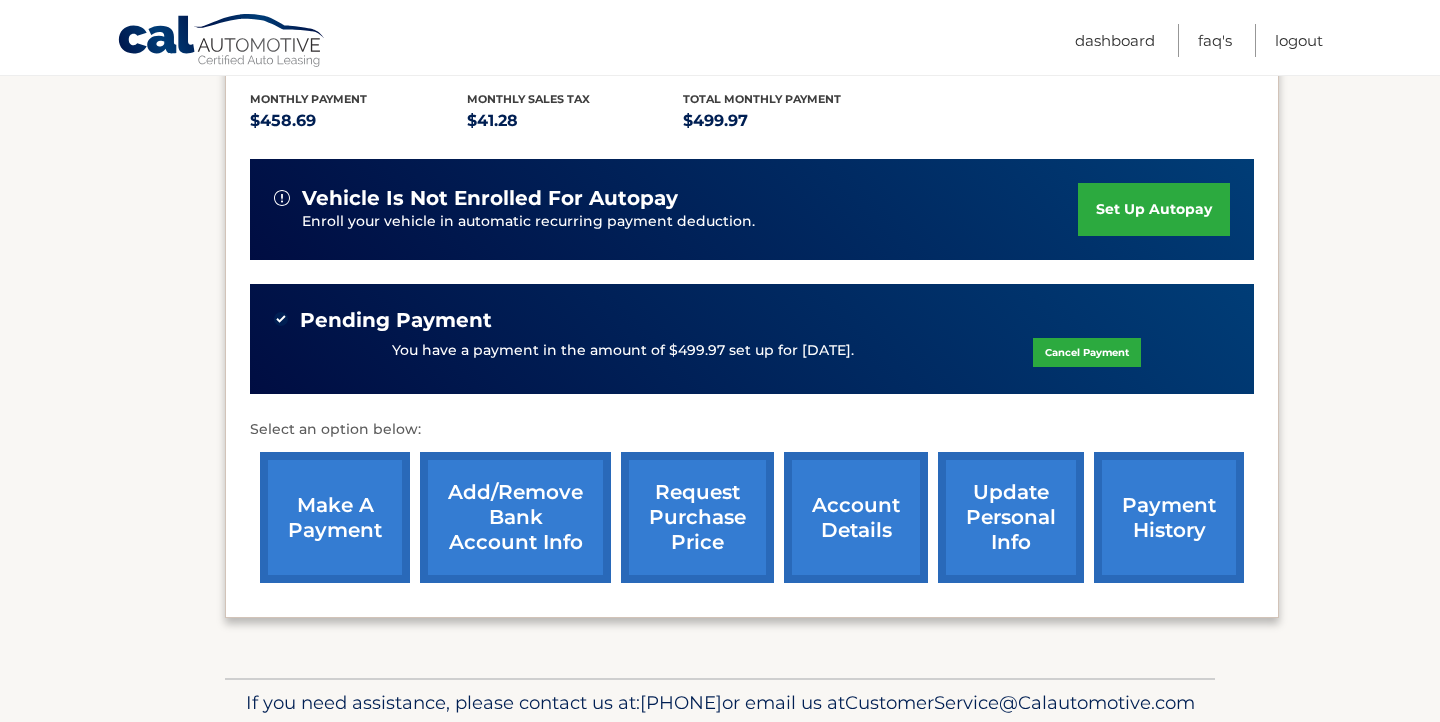 click on "account details" at bounding box center (856, 517) 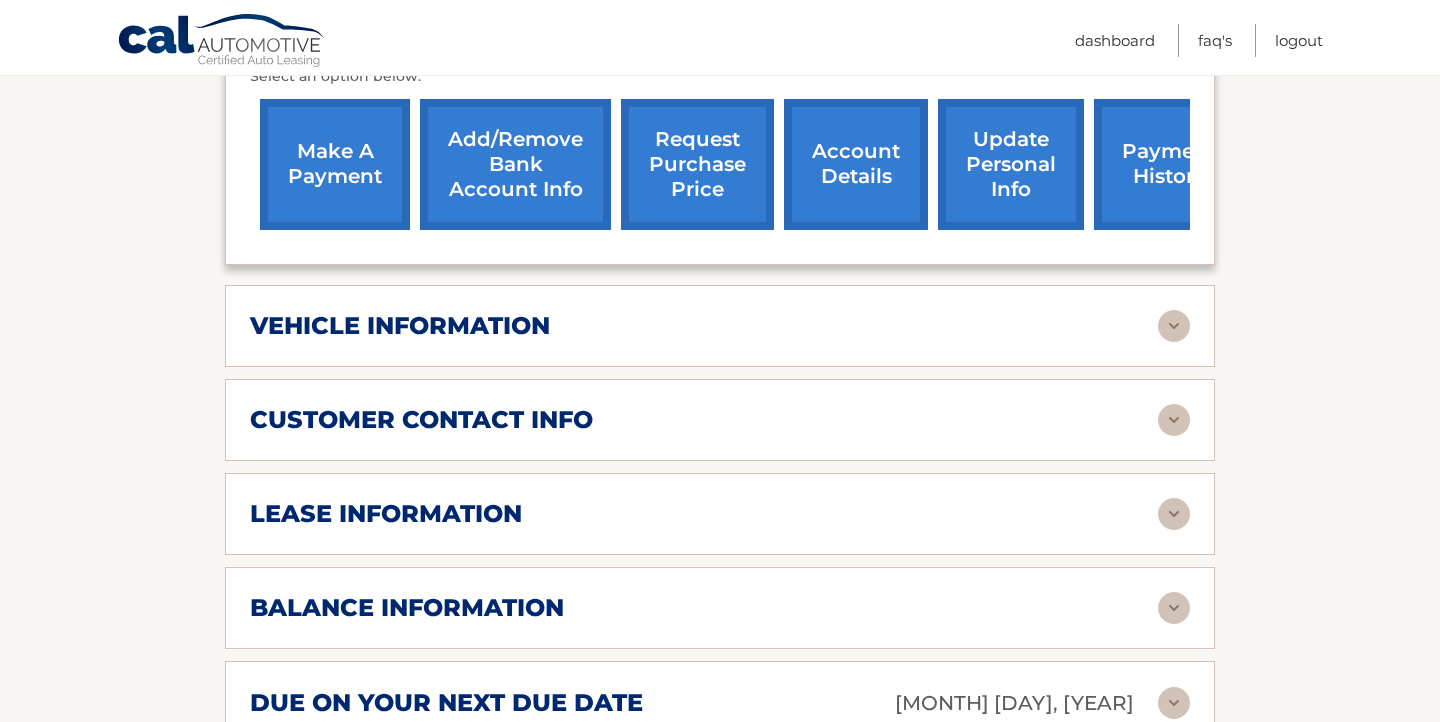 scroll, scrollTop: 818, scrollLeft: 0, axis: vertical 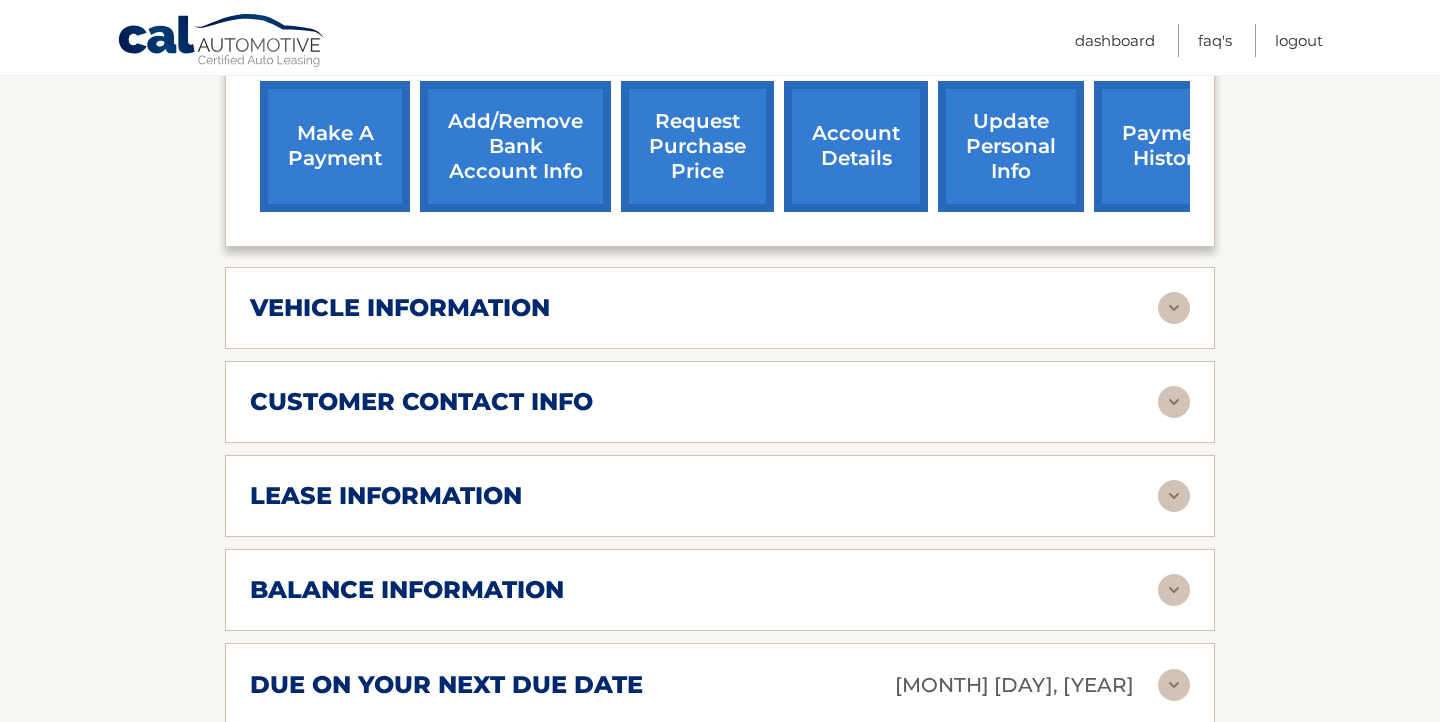 click at bounding box center [1174, 496] 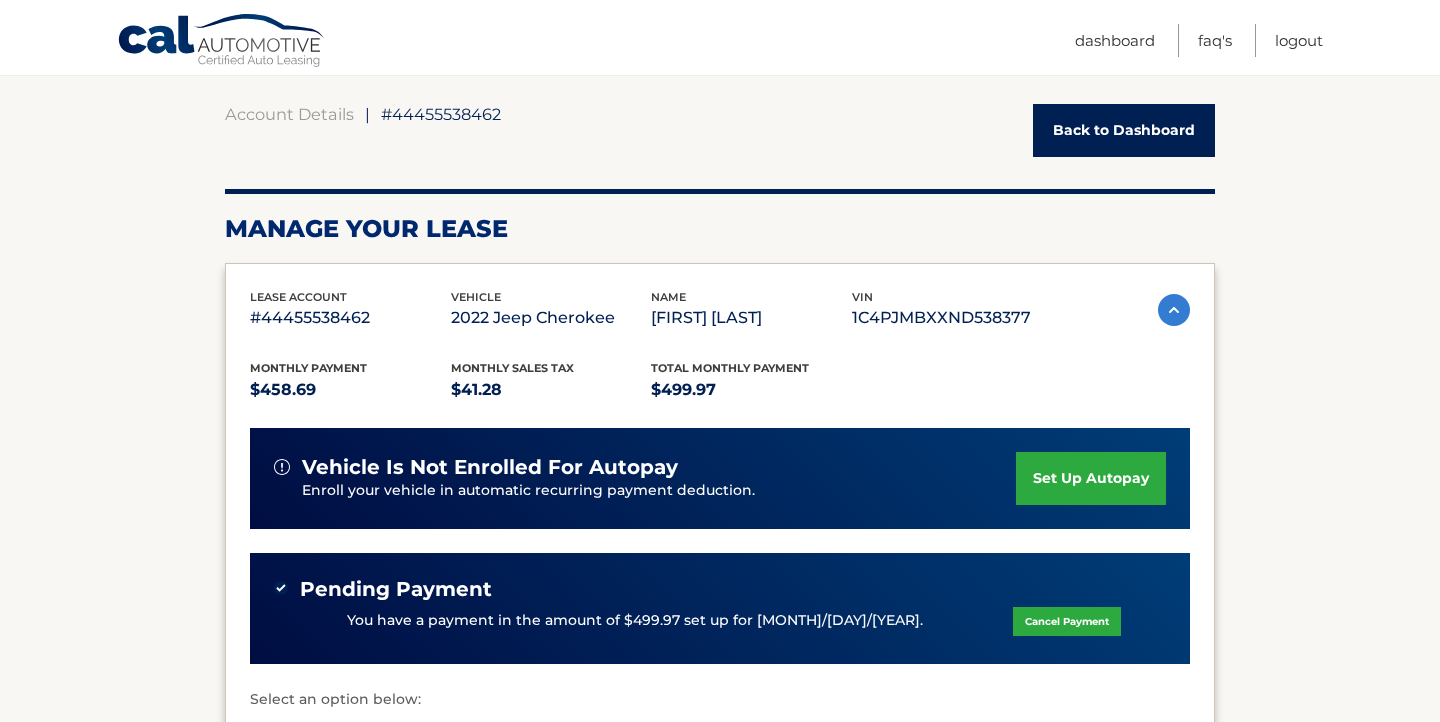 scroll, scrollTop: 186, scrollLeft: 0, axis: vertical 